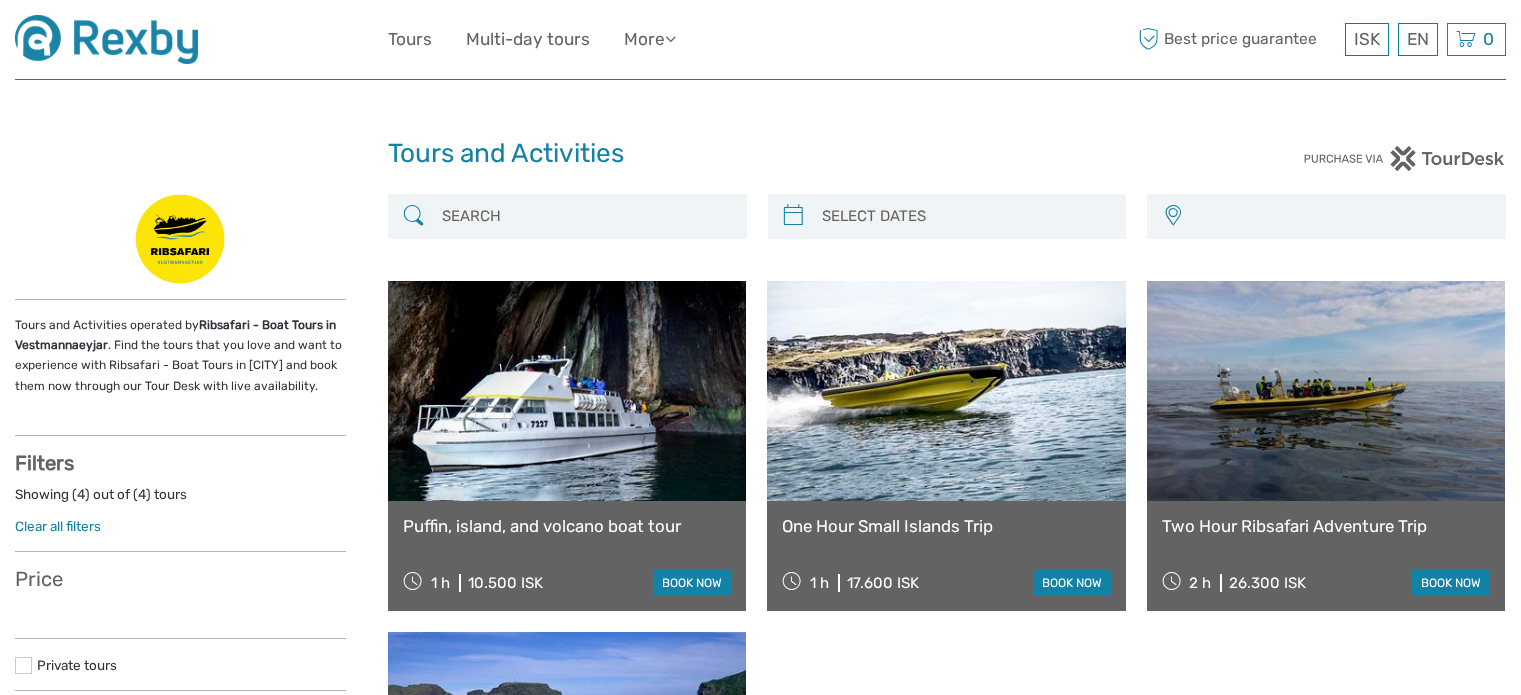 select 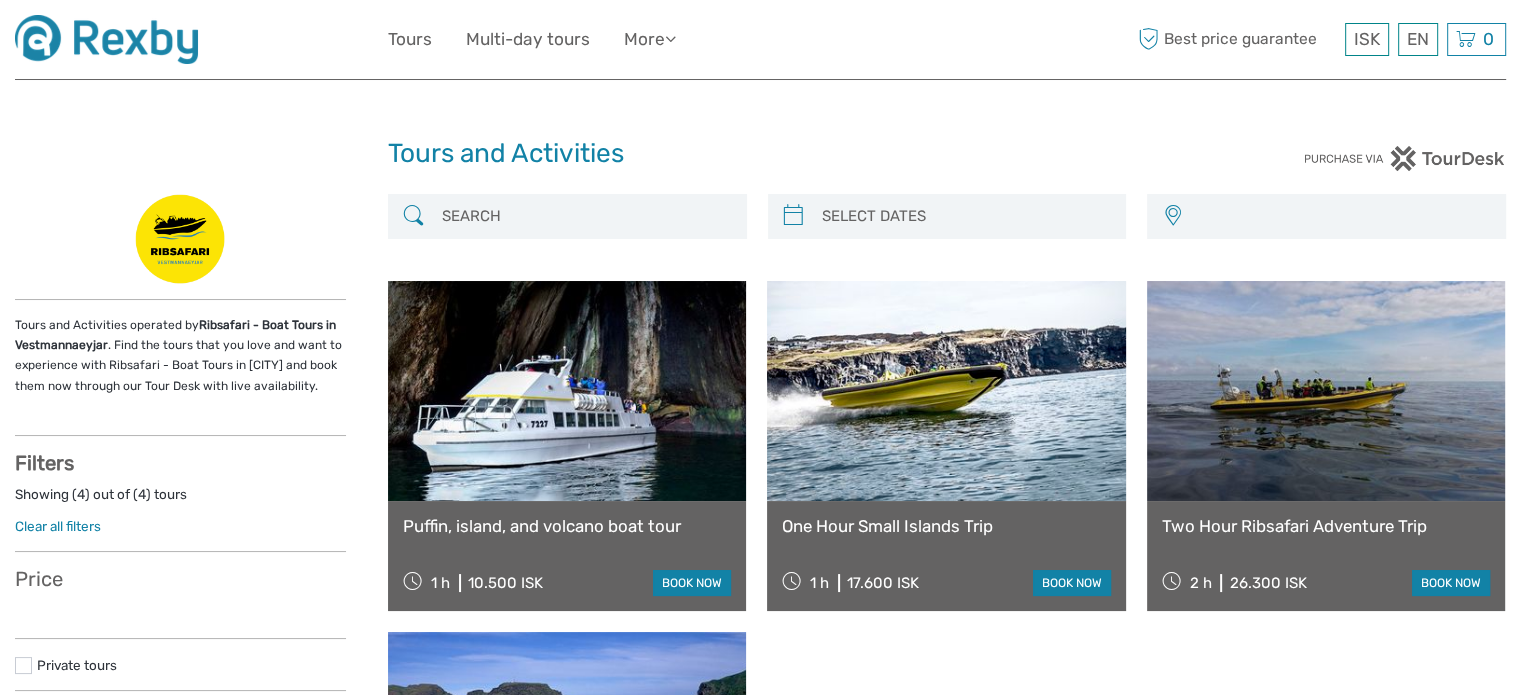 select 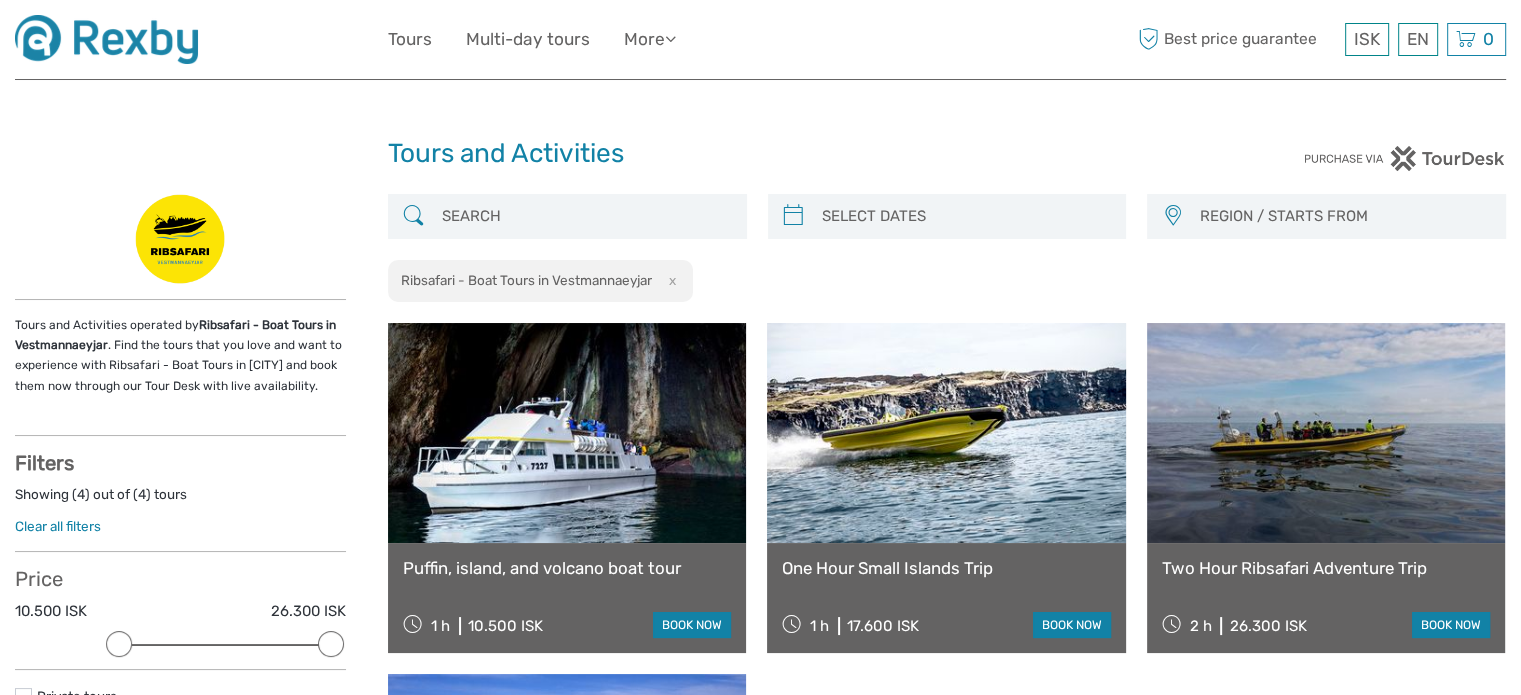 scroll, scrollTop: 0, scrollLeft: 0, axis: both 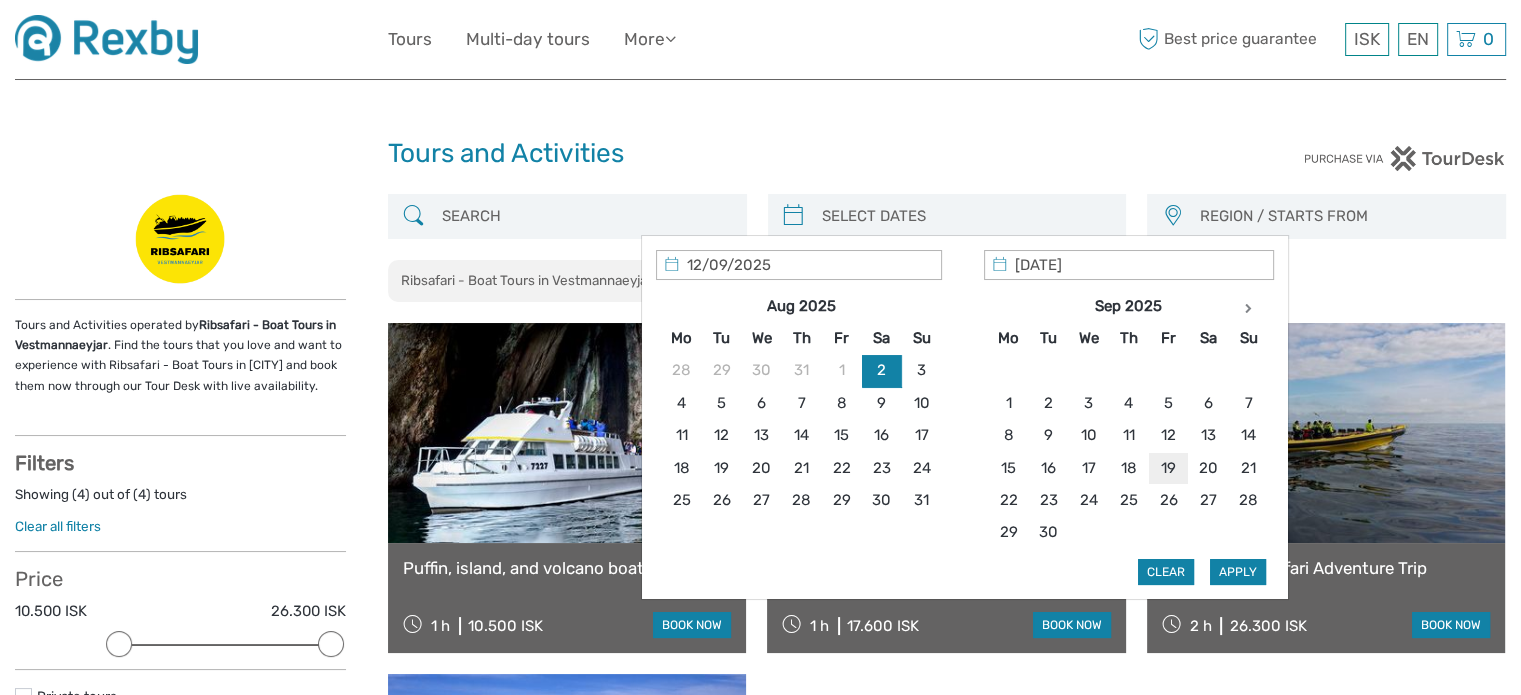 type on "19/09/2025" 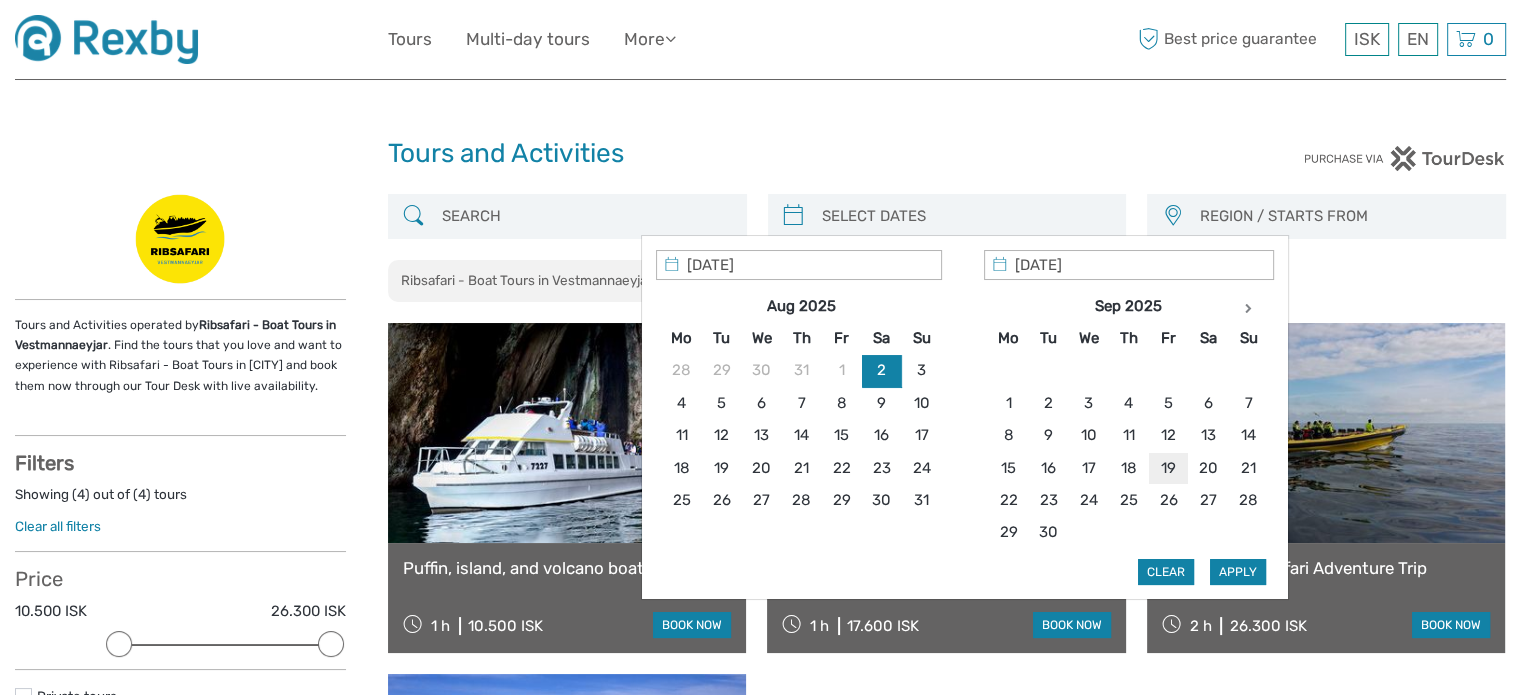 type on "19/09/2025" 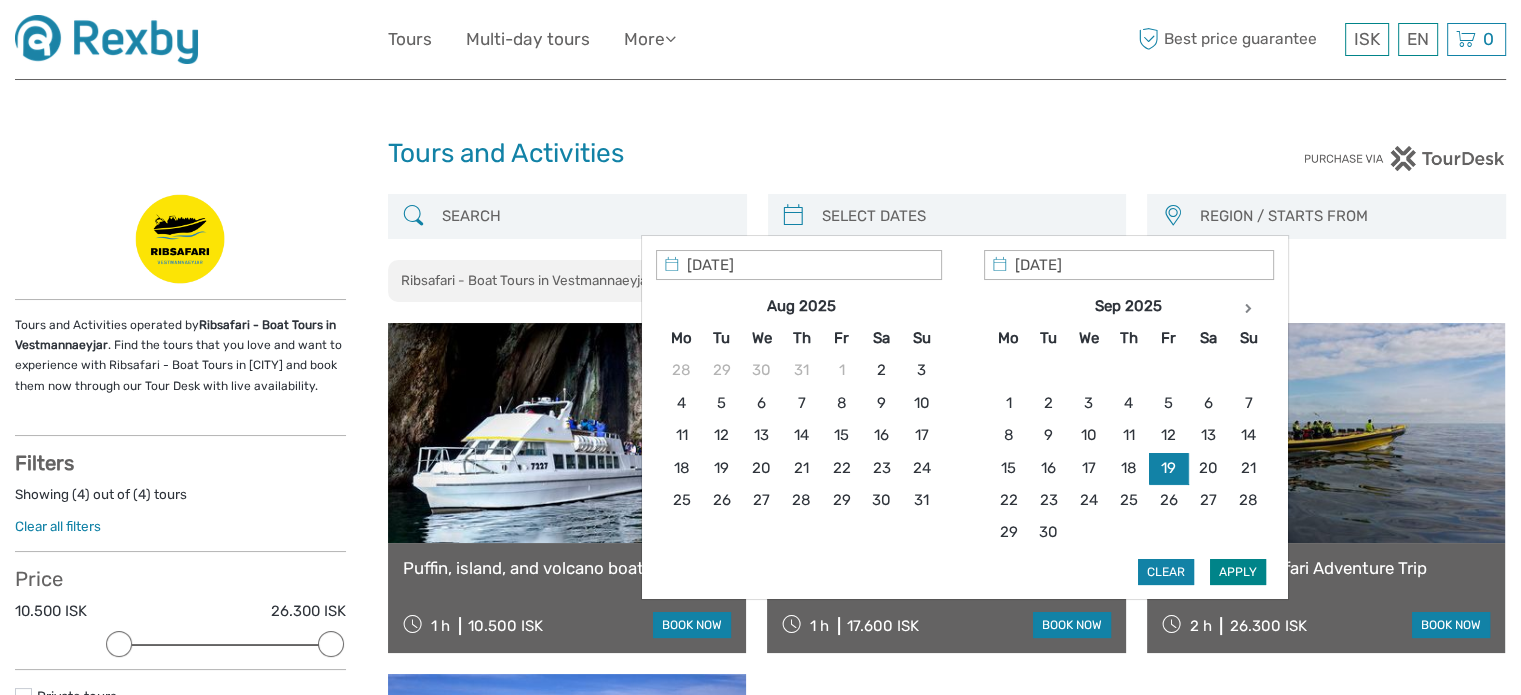 drag, startPoint x: 1167, startPoint y: 455, endPoint x: 1248, endPoint y: 578, distance: 147.27525 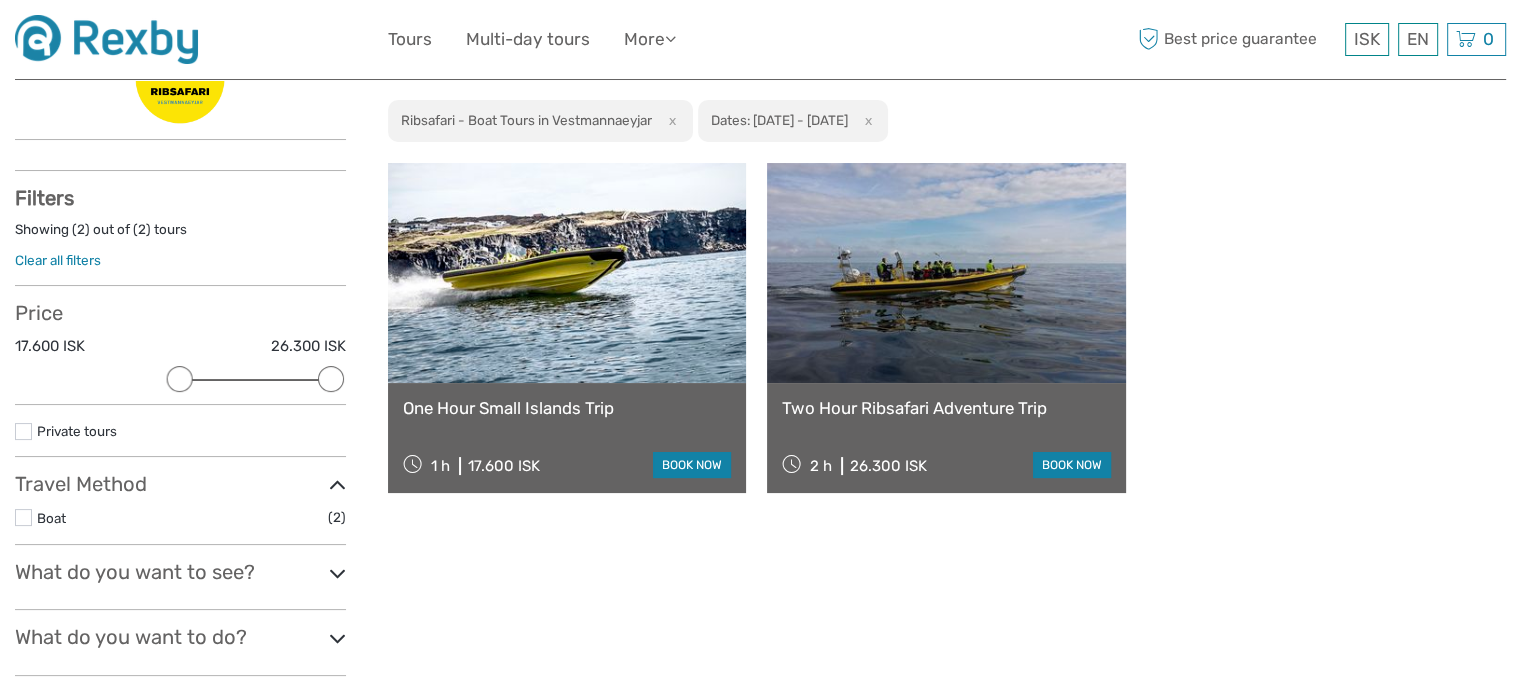 scroll, scrollTop: 160, scrollLeft: 0, axis: vertical 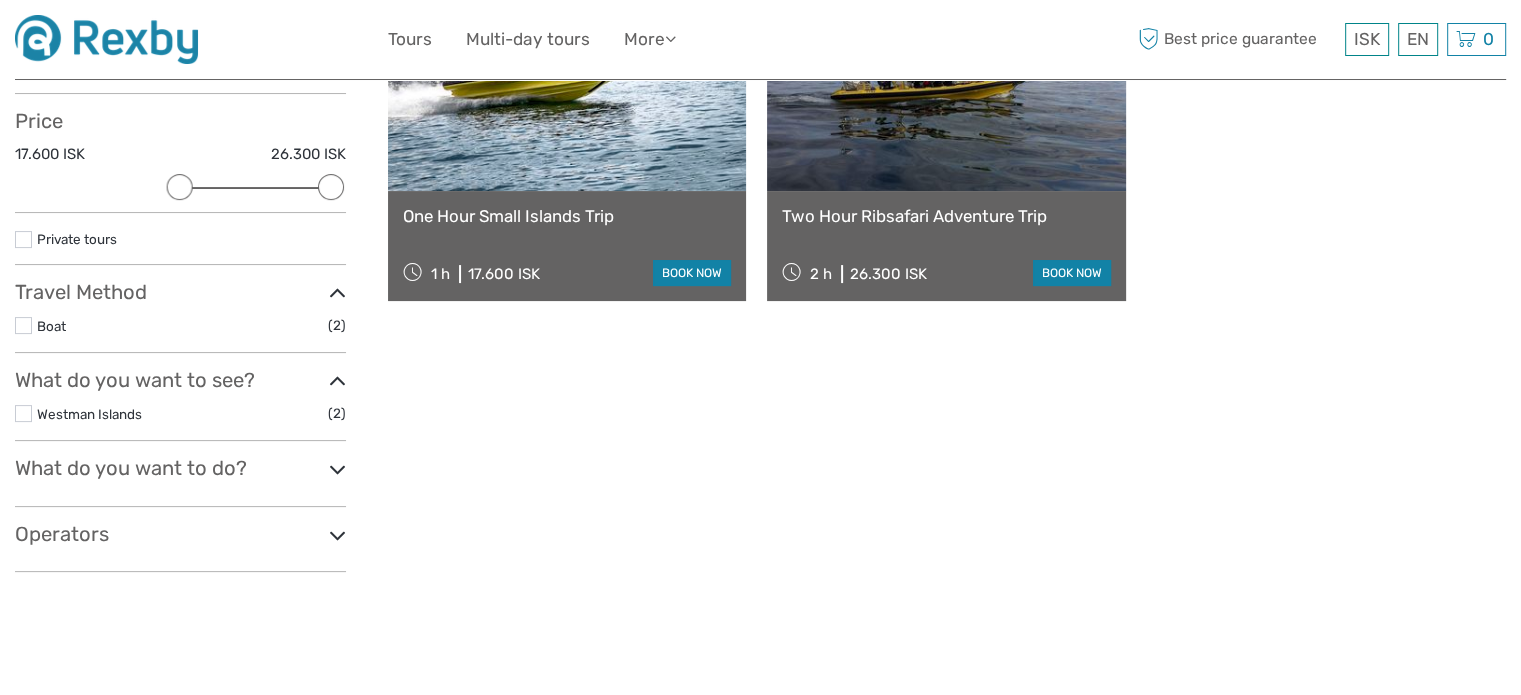 click on "What do you want to do?" at bounding box center (180, 468) 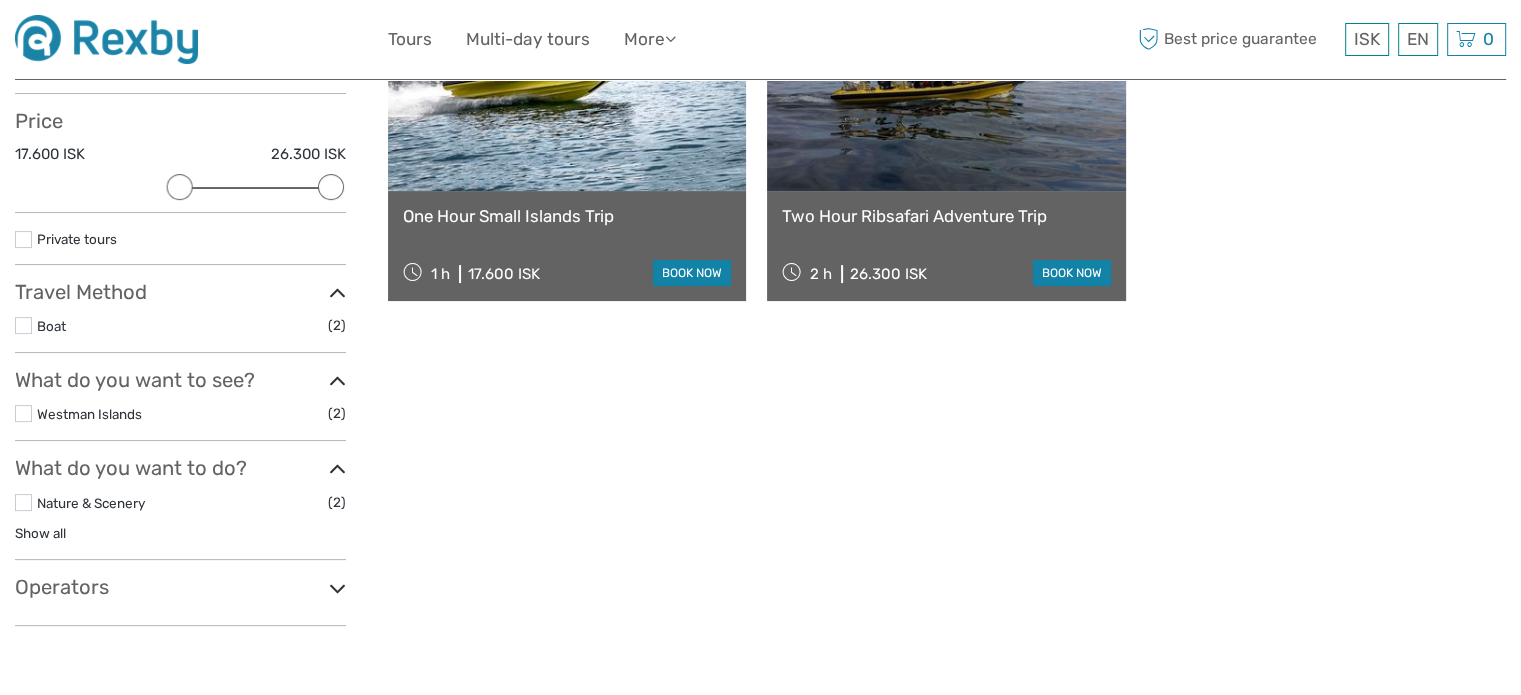 click on "Operators" at bounding box center [180, 587] 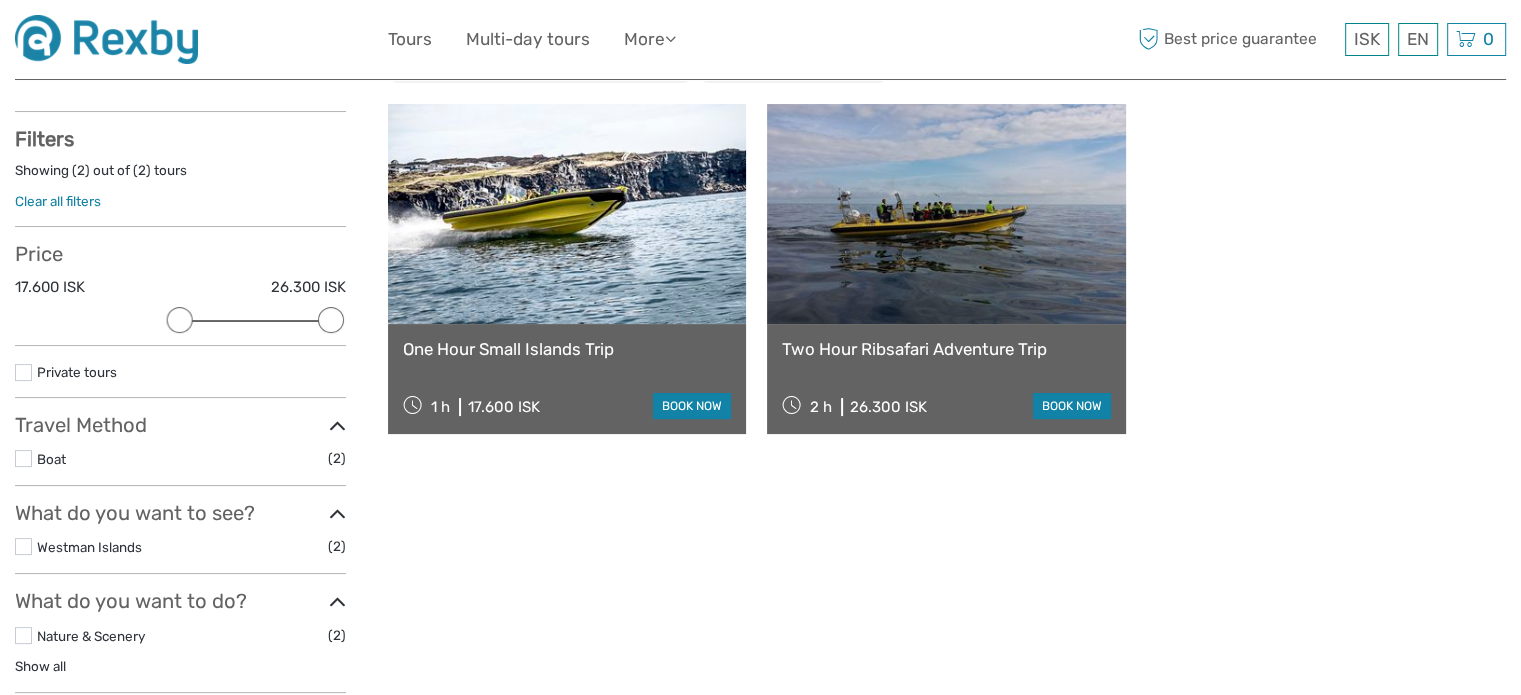 scroll, scrollTop: 220, scrollLeft: 0, axis: vertical 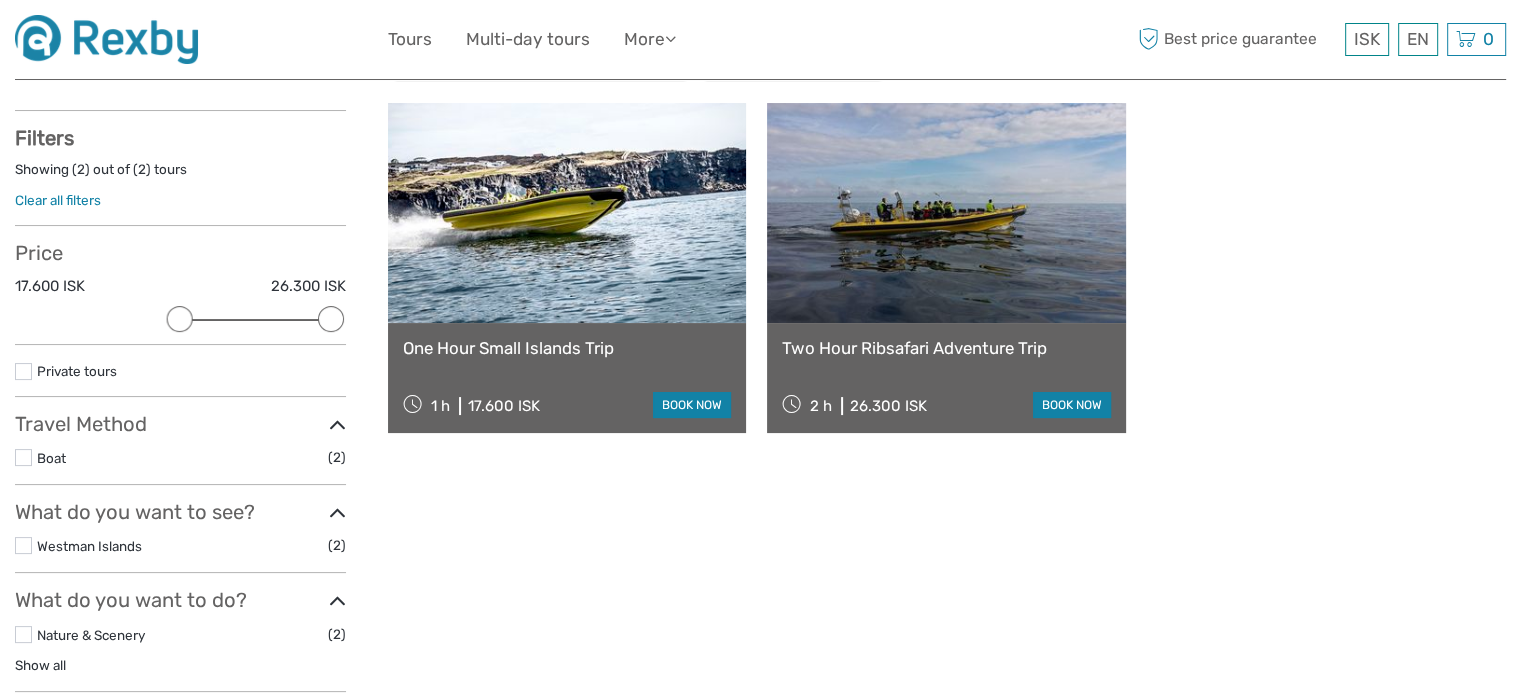 click at bounding box center [567, 213] 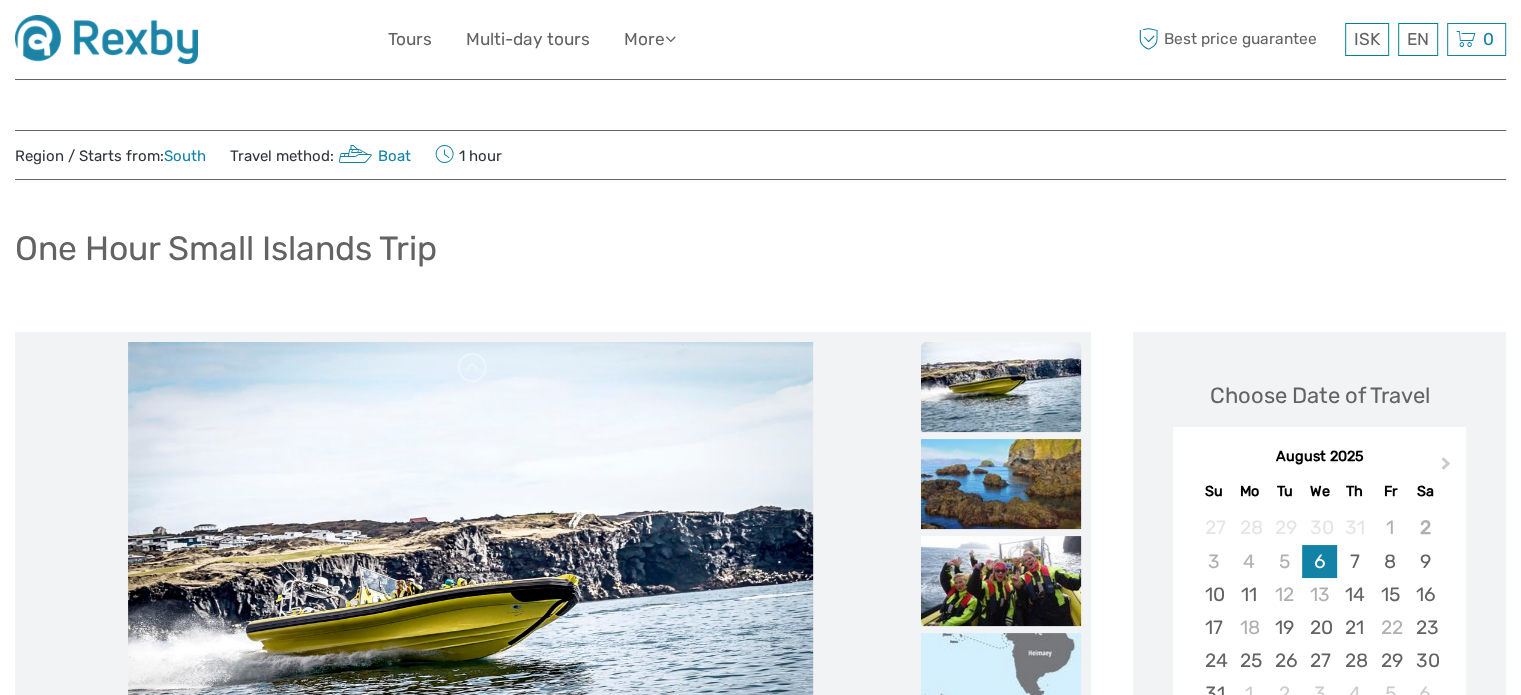 scroll, scrollTop: 332, scrollLeft: 0, axis: vertical 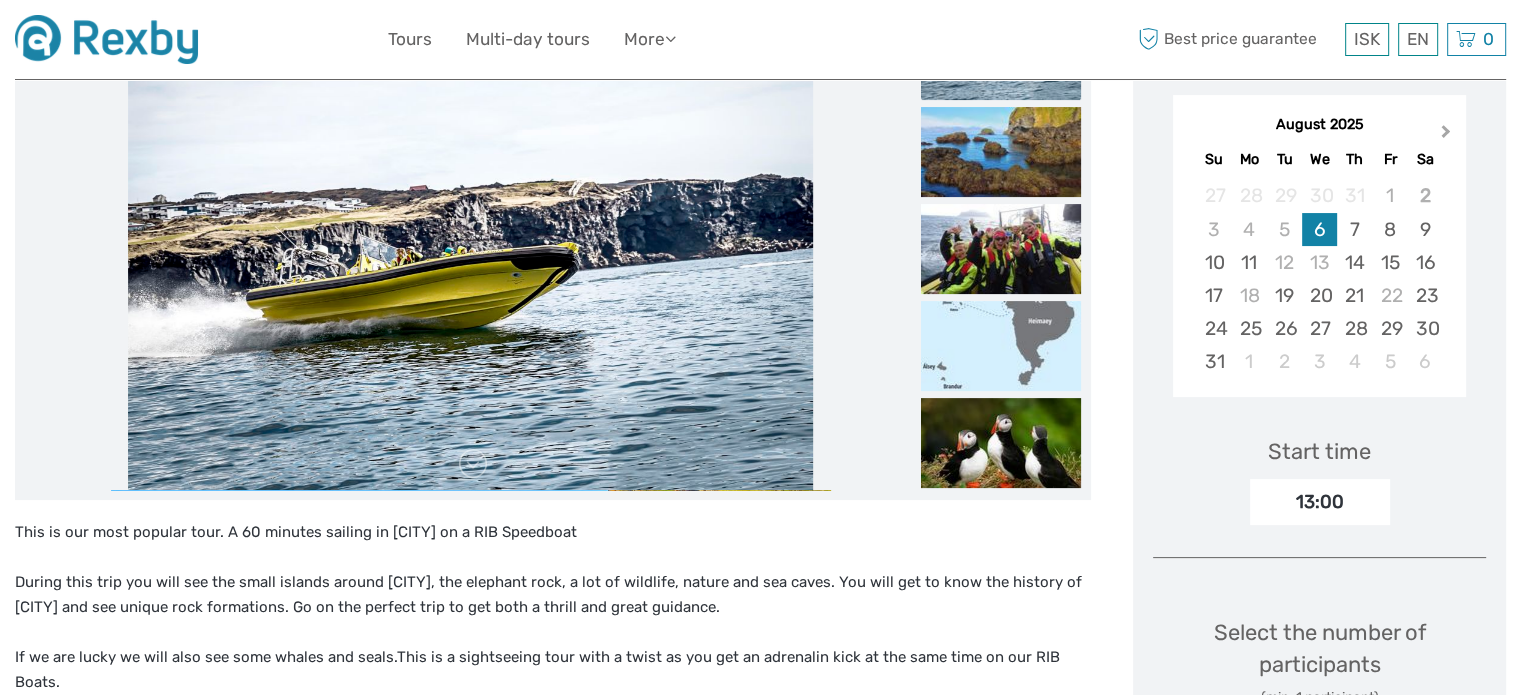click on "Next Month" at bounding box center (1446, 135) 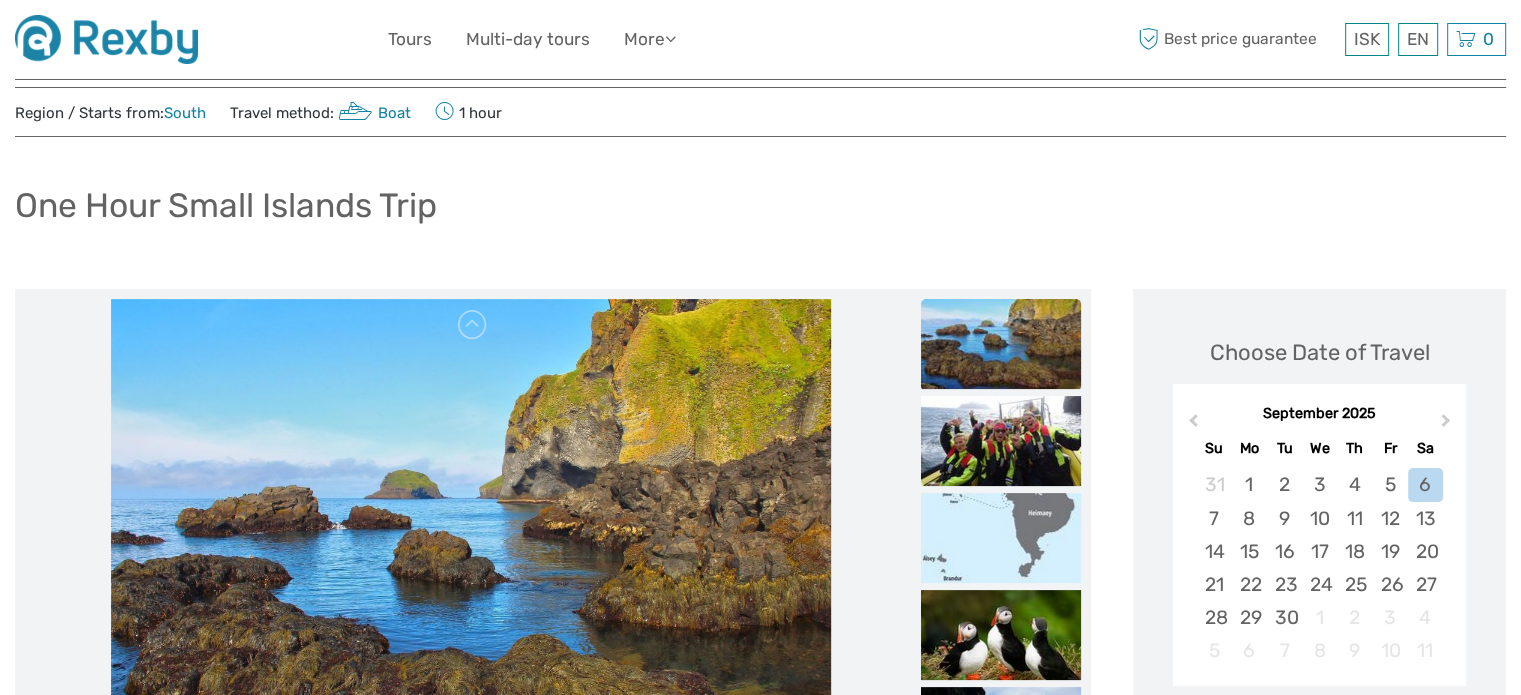 scroll, scrollTop: 0, scrollLeft: 0, axis: both 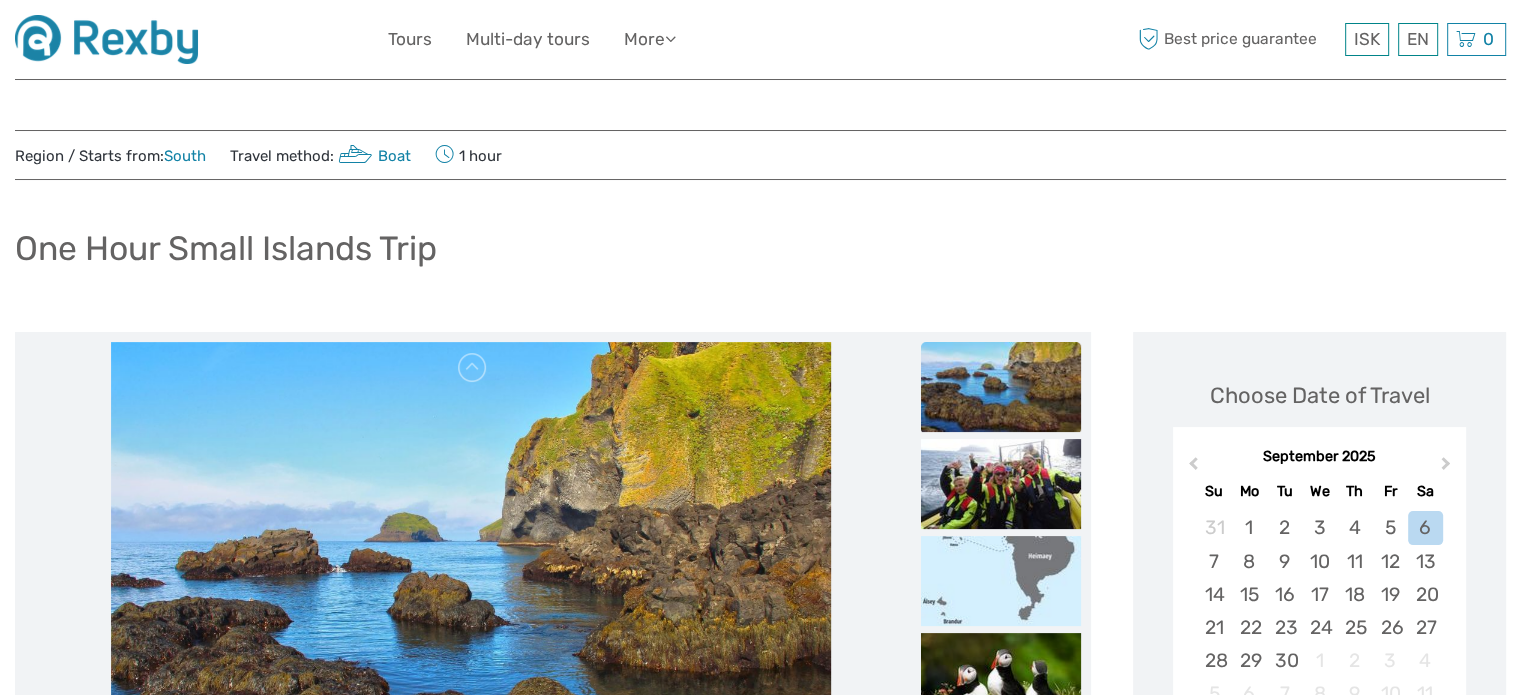 click at bounding box center (1001, 387) 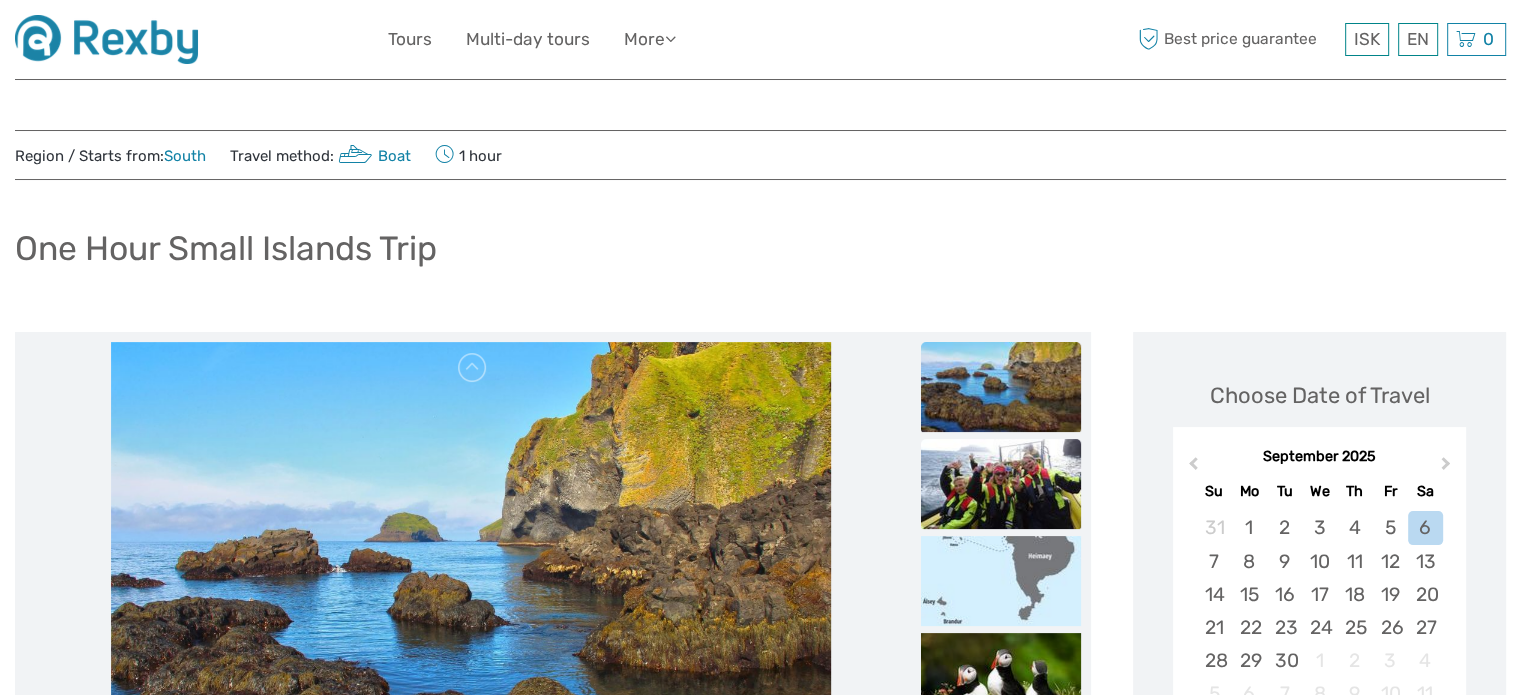 click at bounding box center [1001, 484] 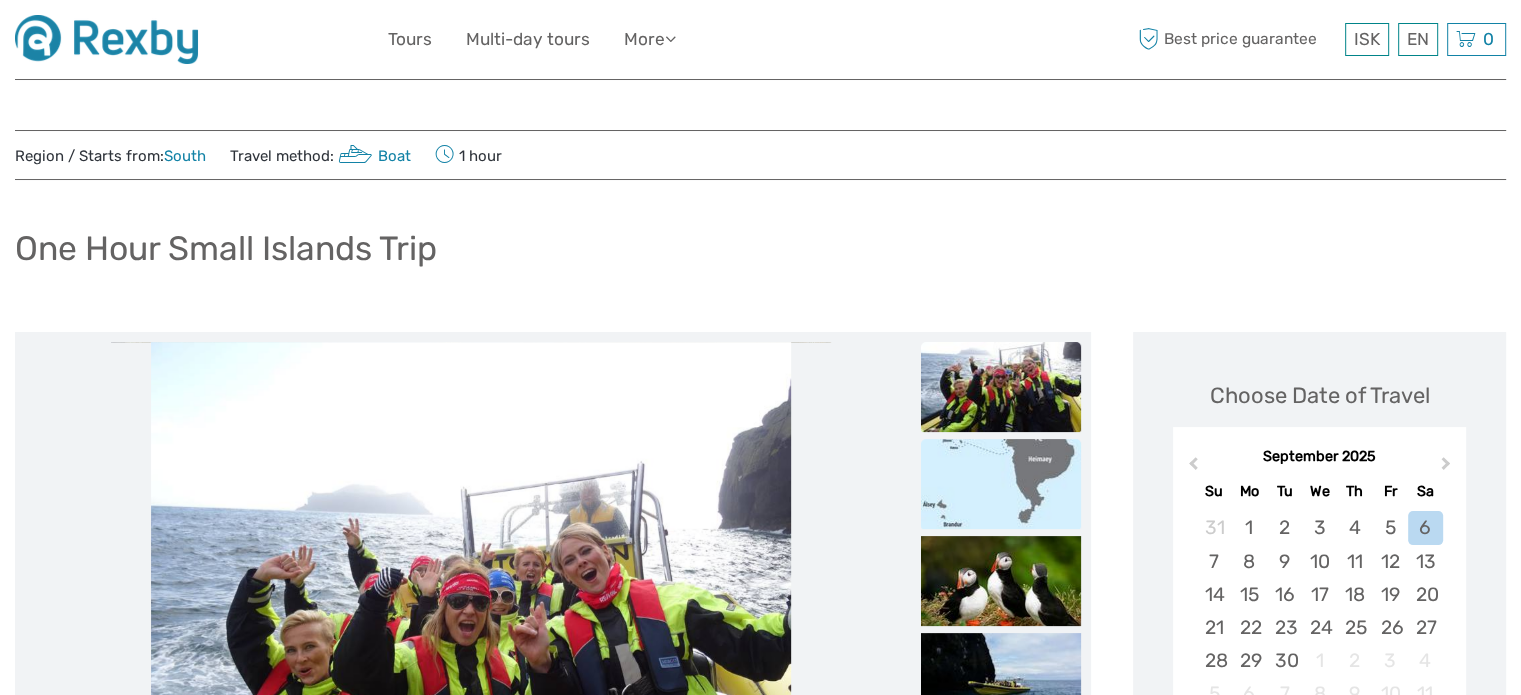 click at bounding box center (1001, 484) 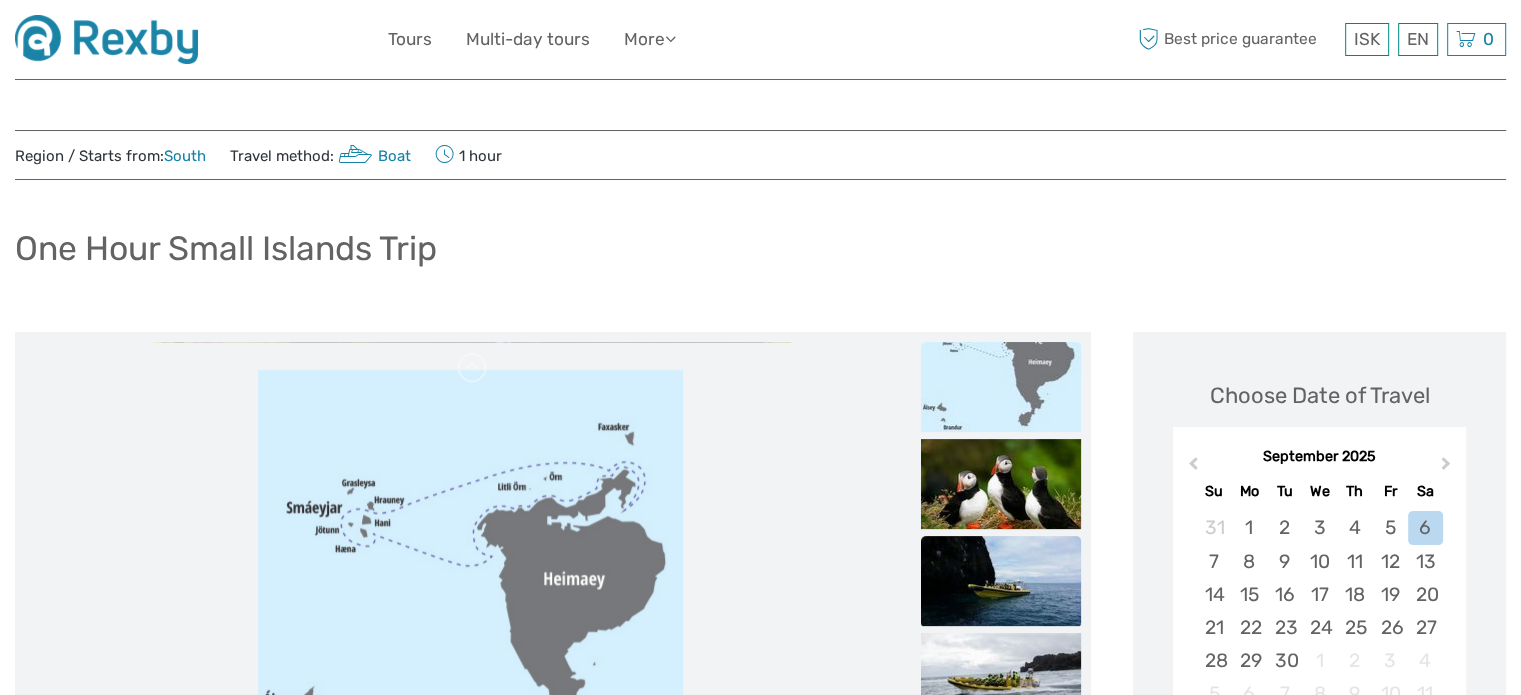 drag, startPoint x: 1005, startPoint y: 559, endPoint x: 1012, endPoint y: 570, distance: 13.038404 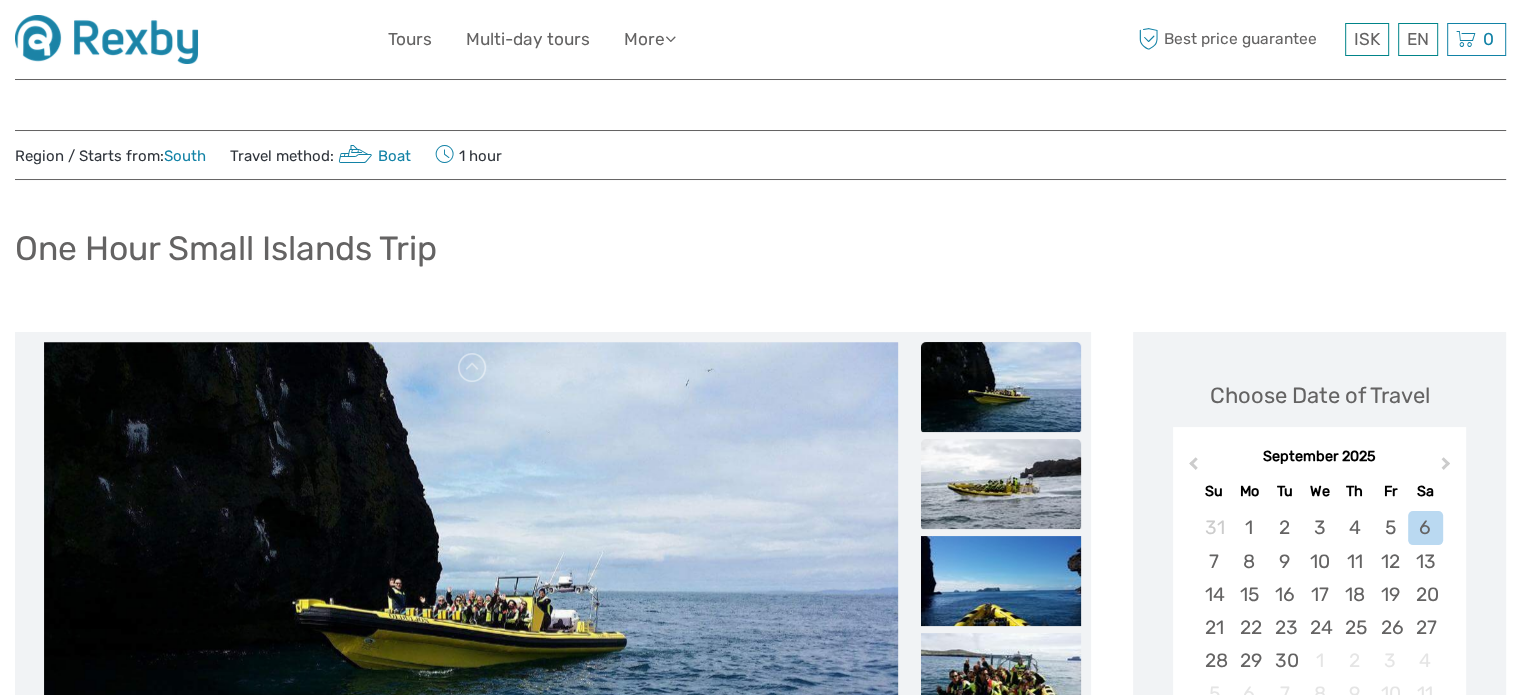 click at bounding box center (1001, 484) 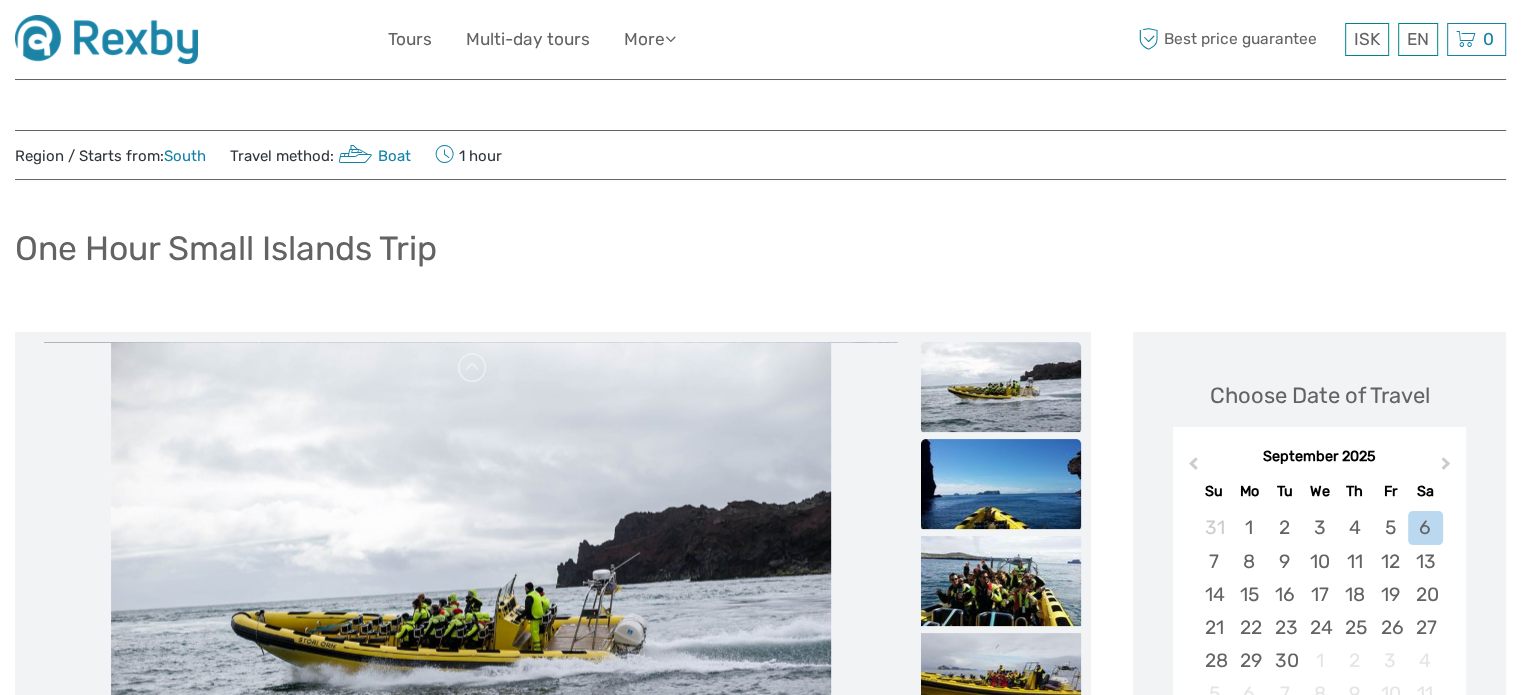 click at bounding box center [1001, 484] 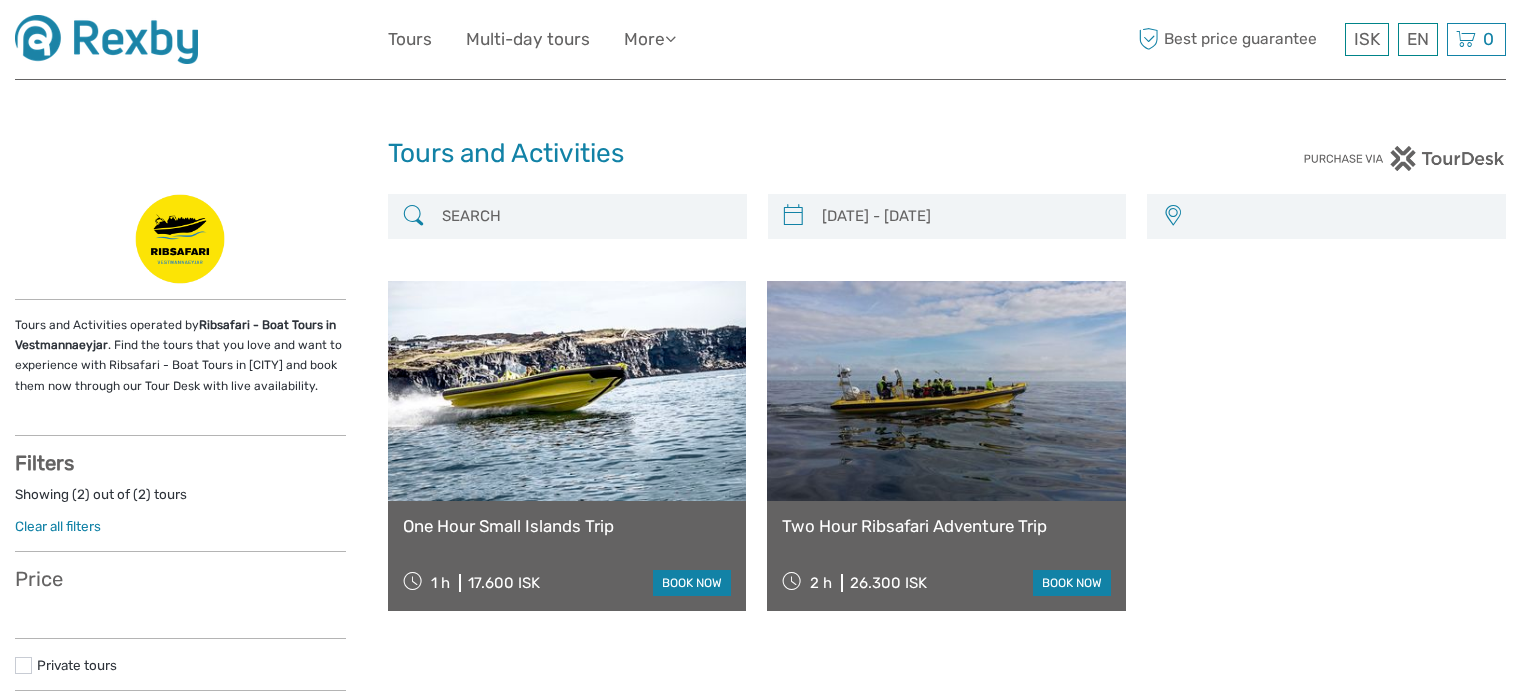 select 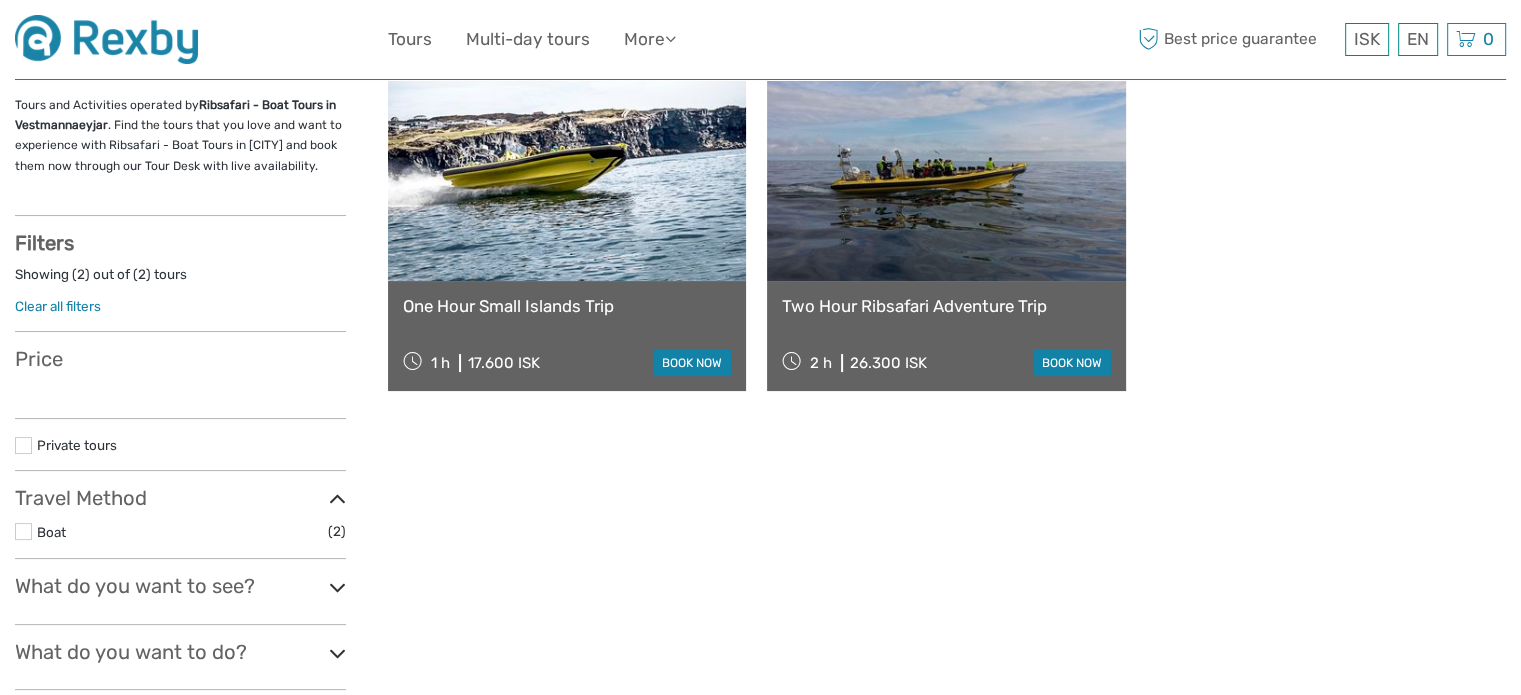 type on "18/09/2025  -  18/09/2025" 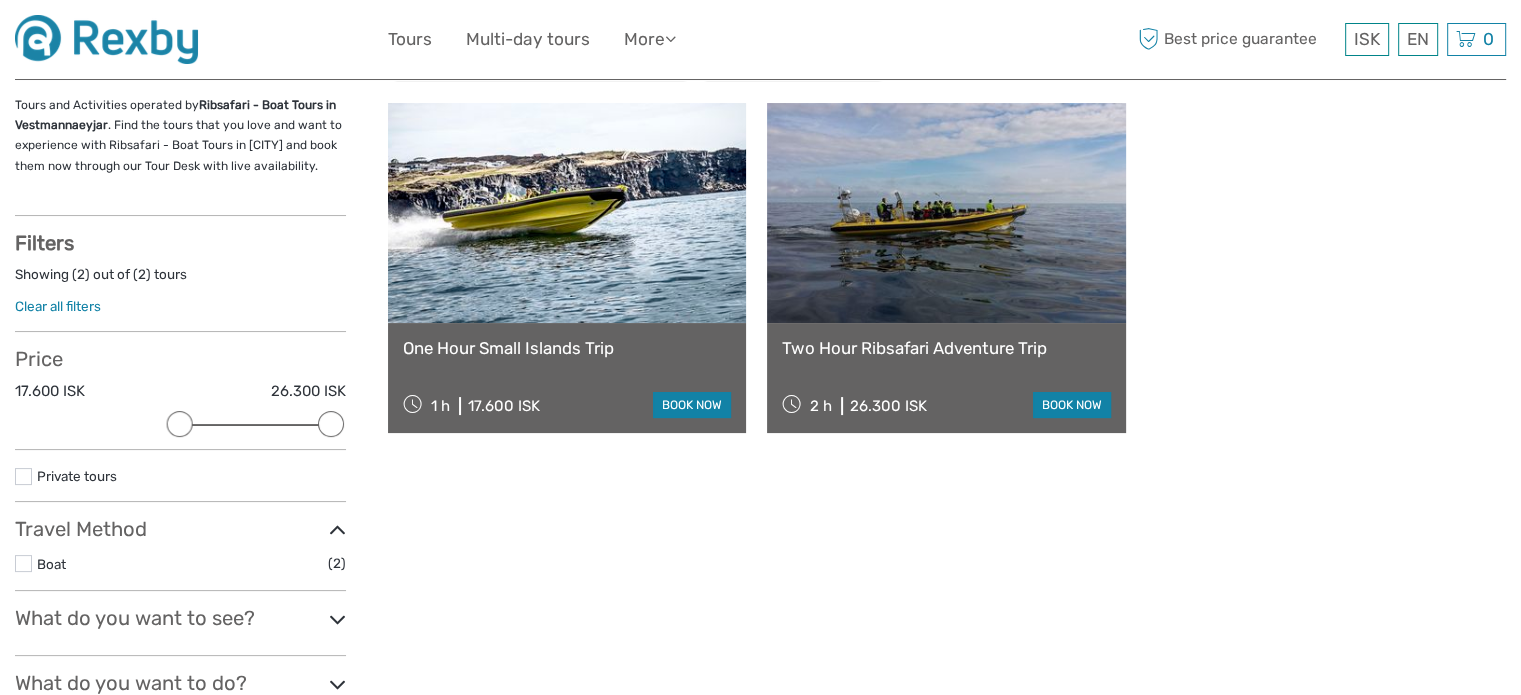 click at bounding box center [946, 213] 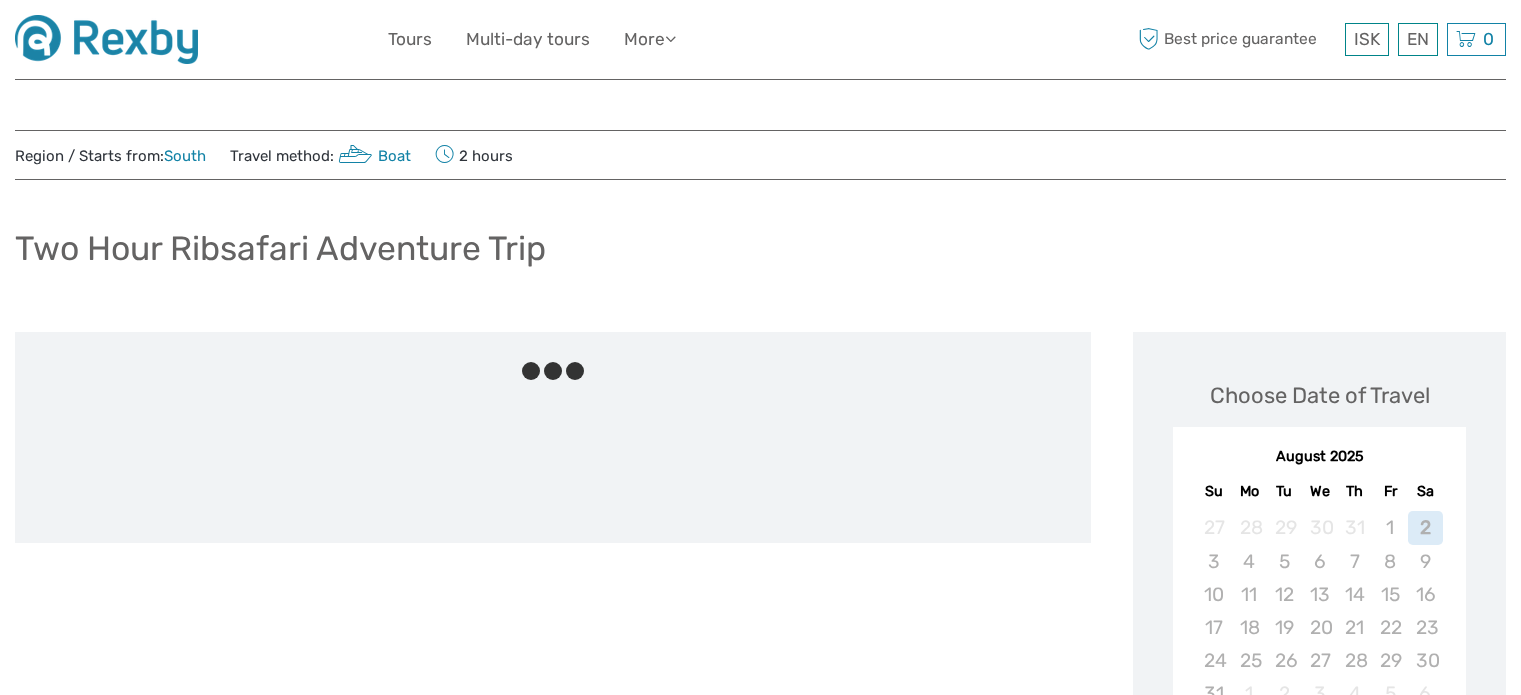 scroll, scrollTop: 0, scrollLeft: 0, axis: both 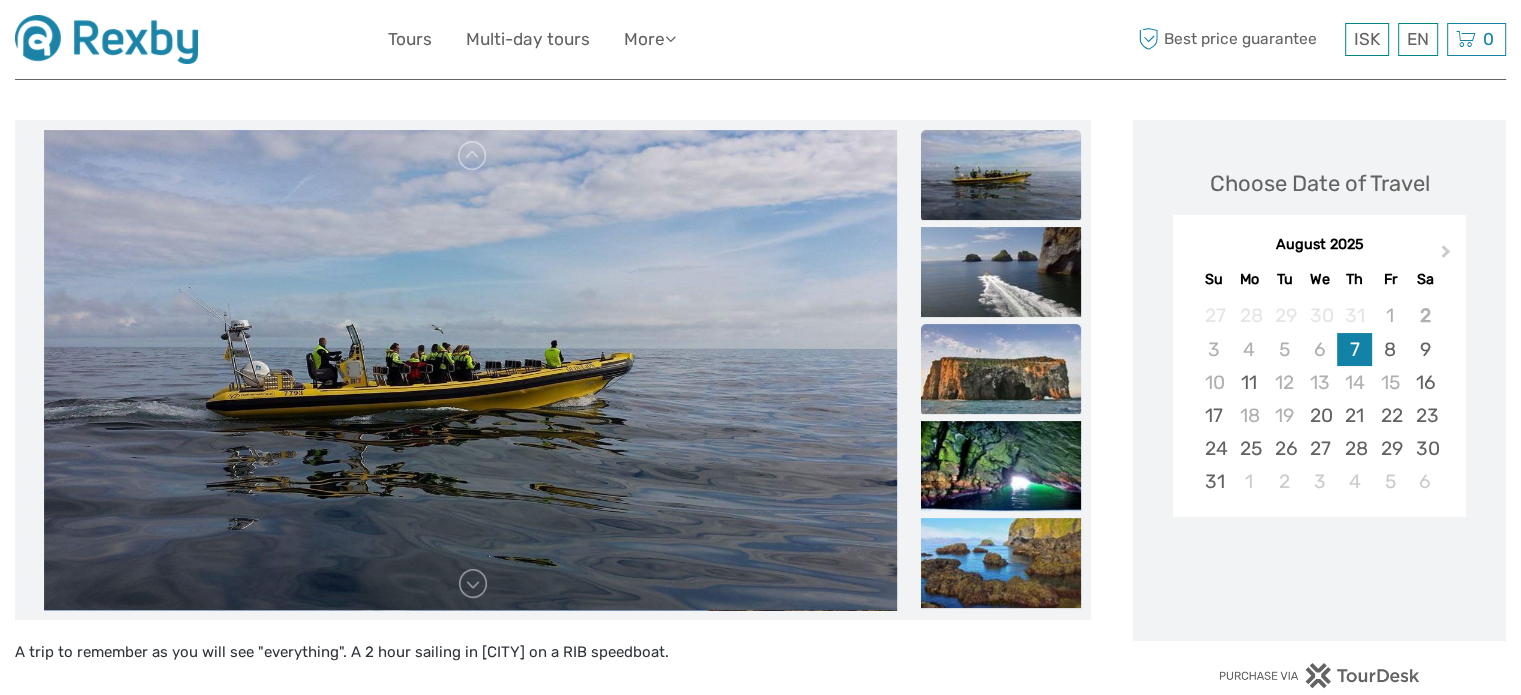 click at bounding box center [1001, 369] 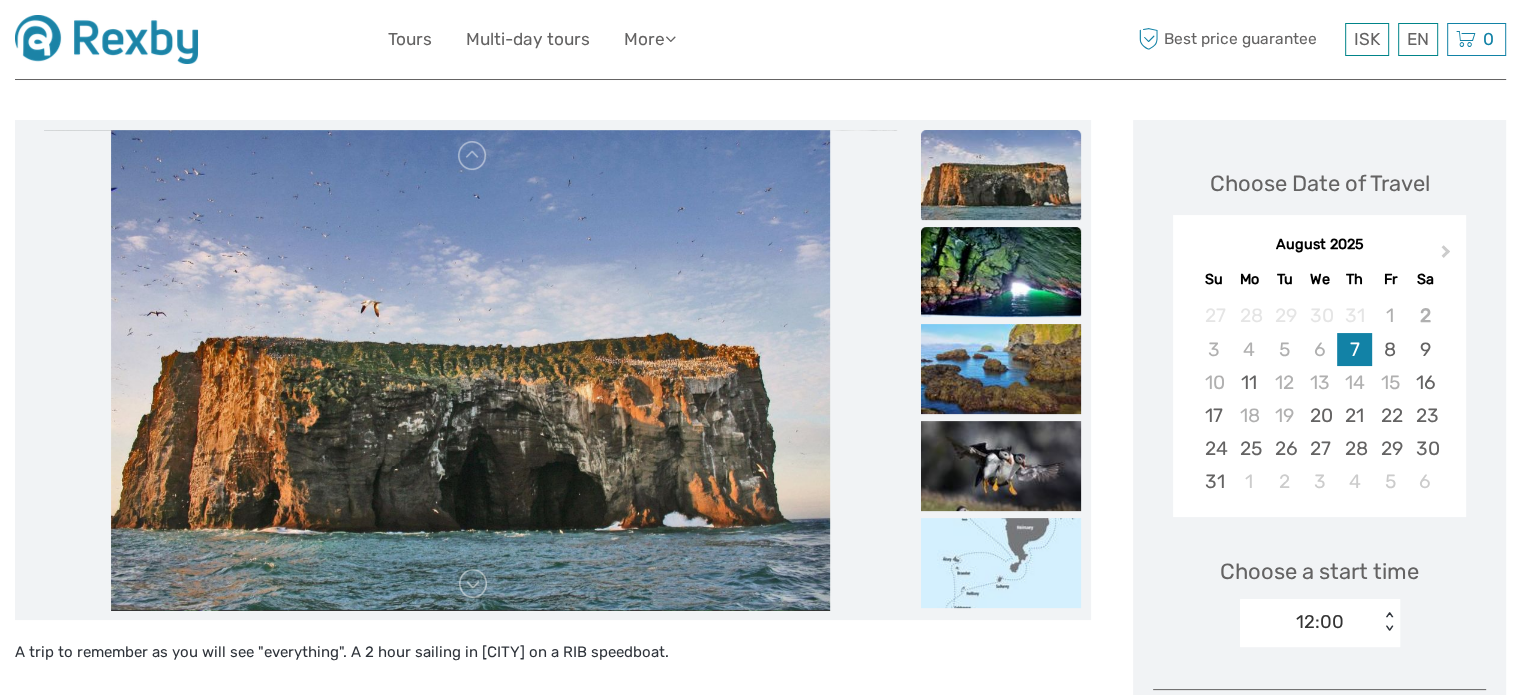 click at bounding box center [1001, 272] 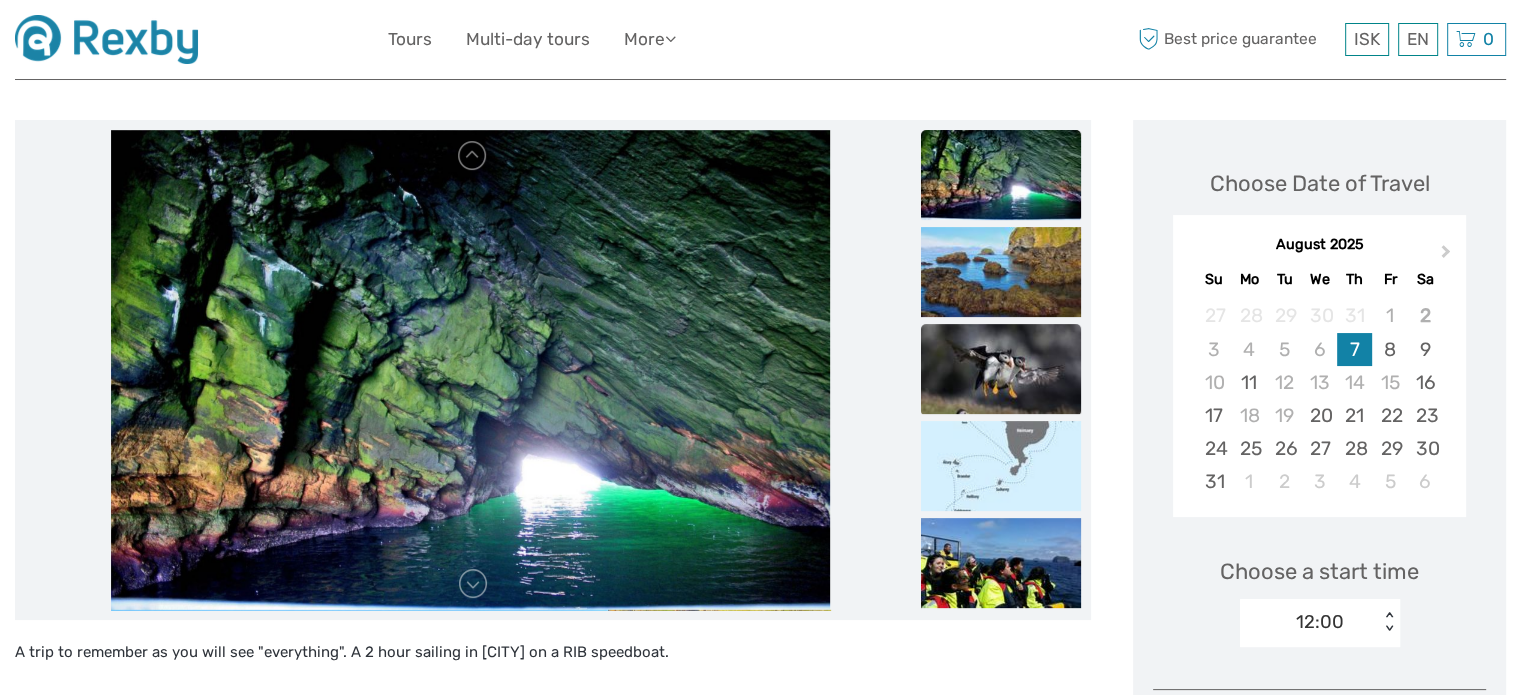 click at bounding box center [1001, 369] 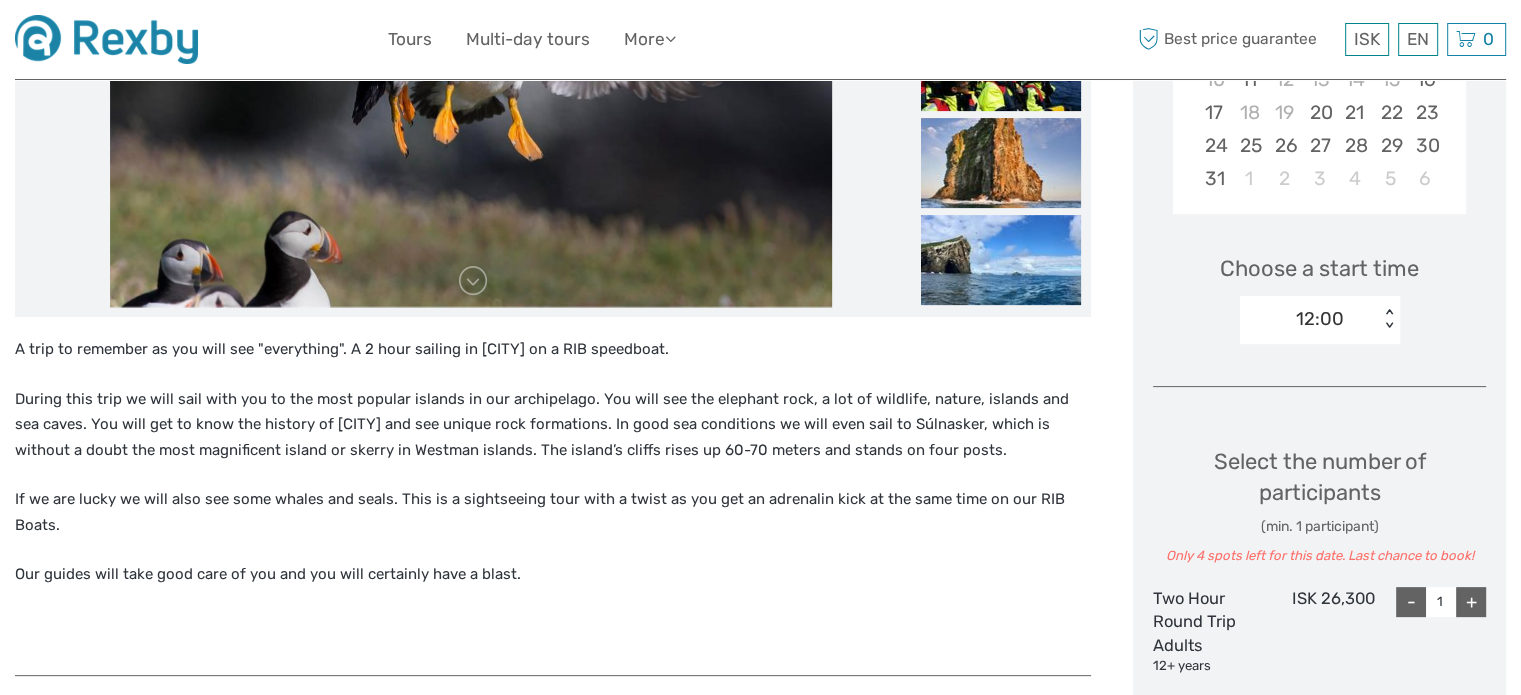 scroll, scrollTop: 548, scrollLeft: 0, axis: vertical 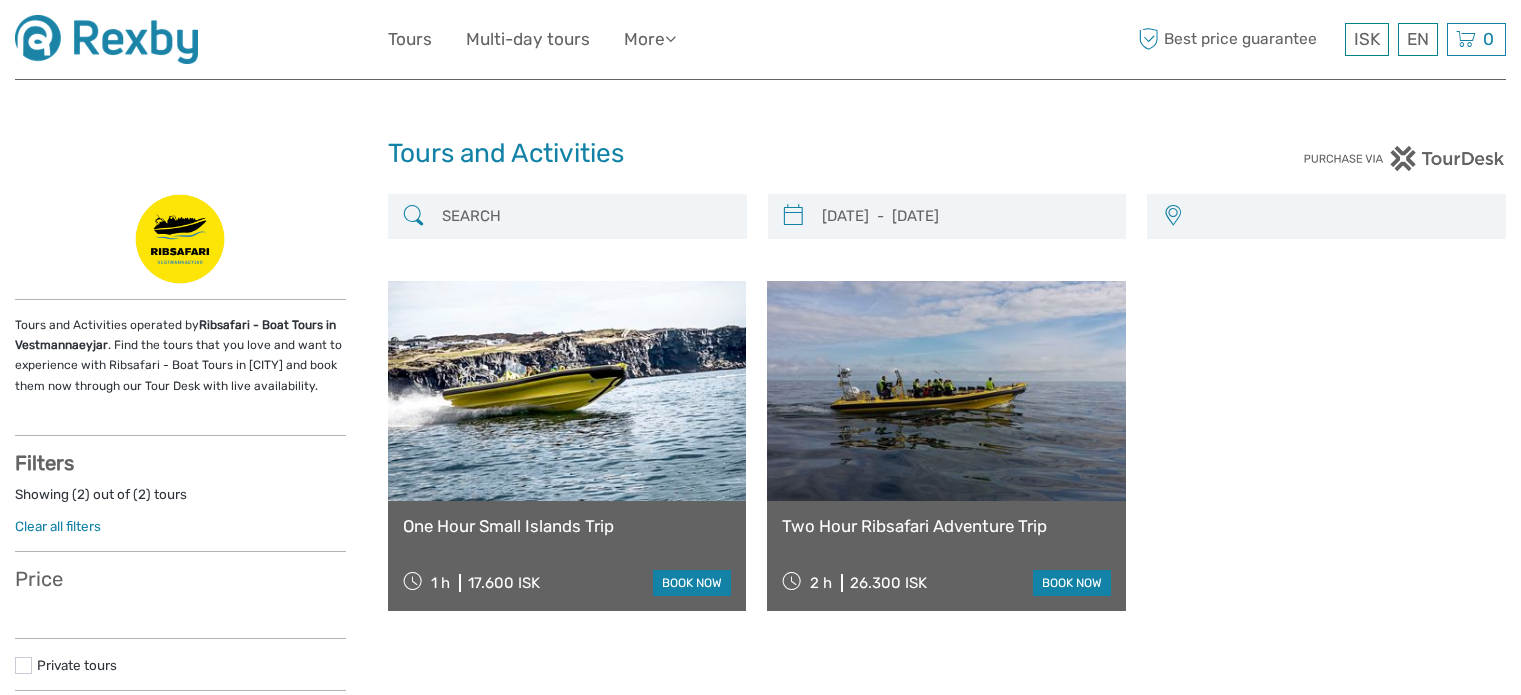 select 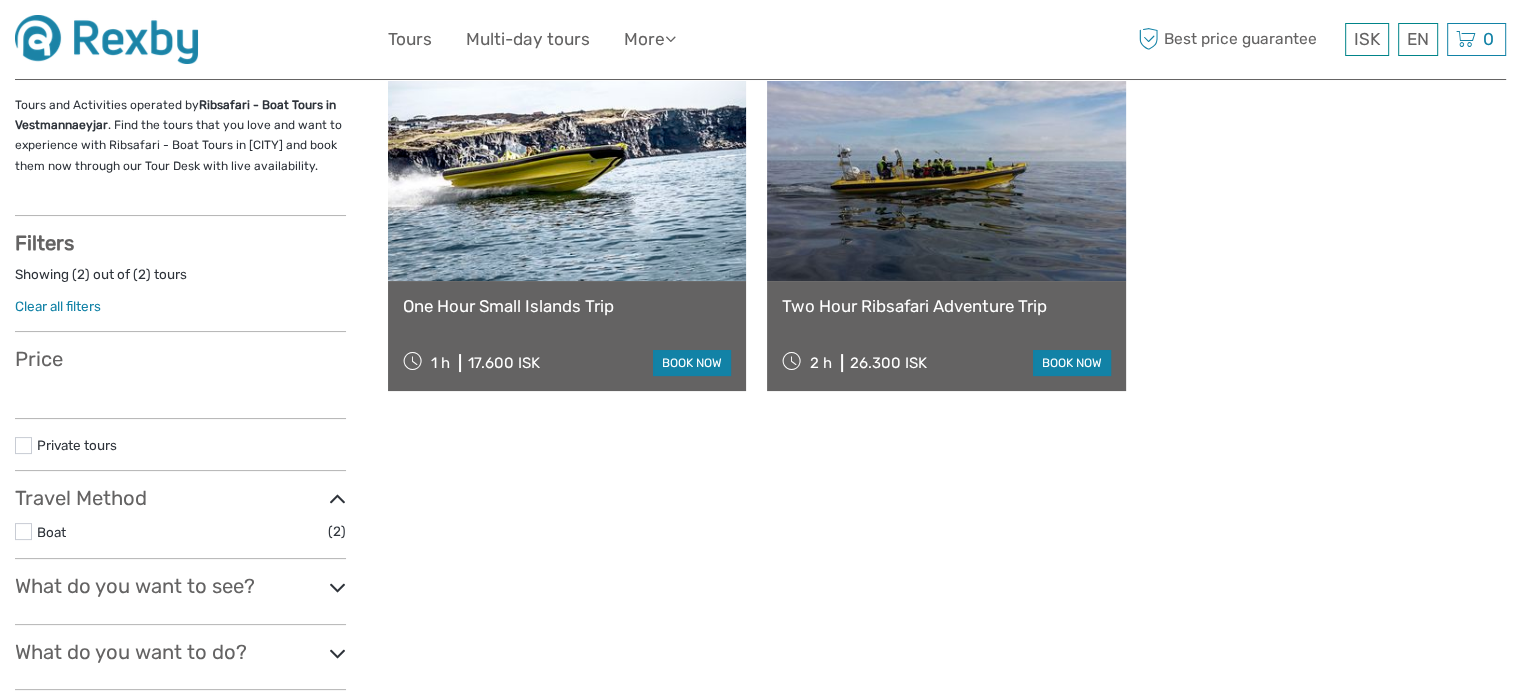 select 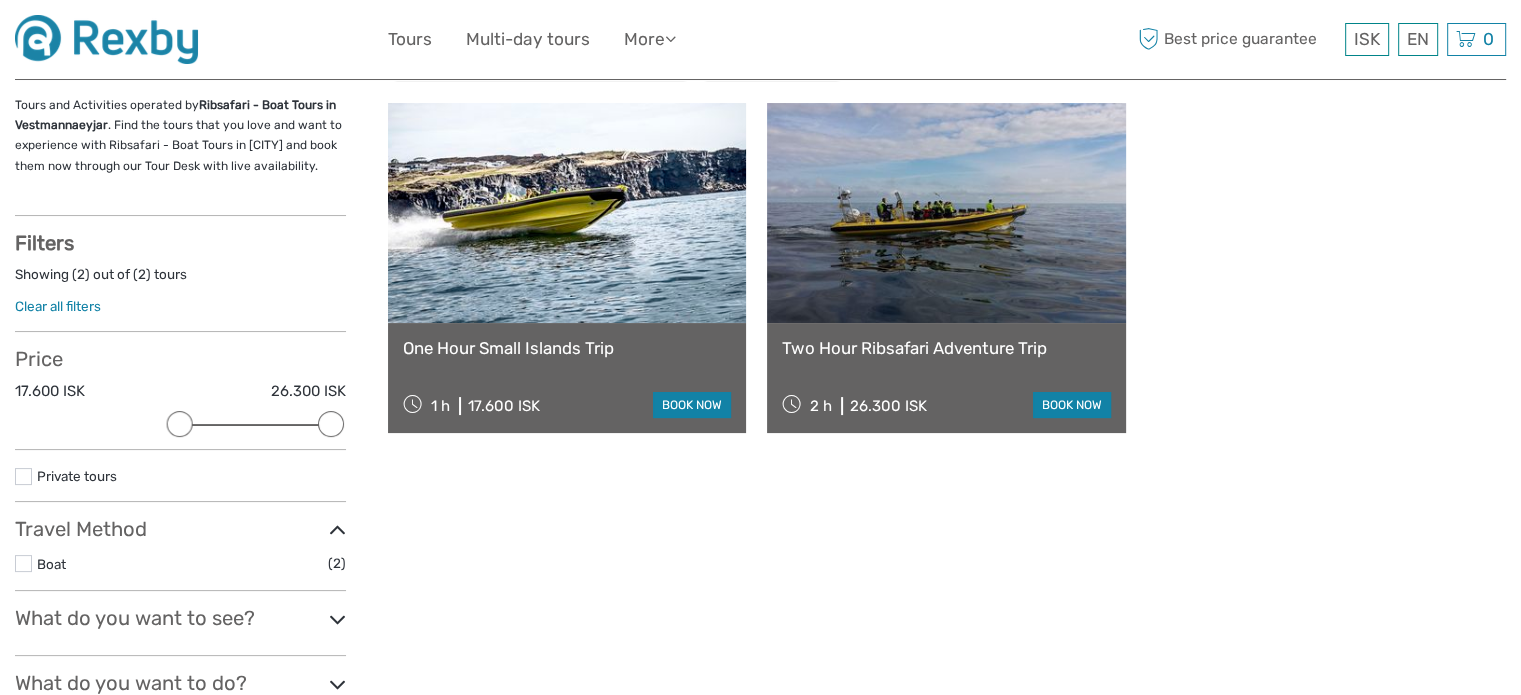 scroll, scrollTop: 104, scrollLeft: 0, axis: vertical 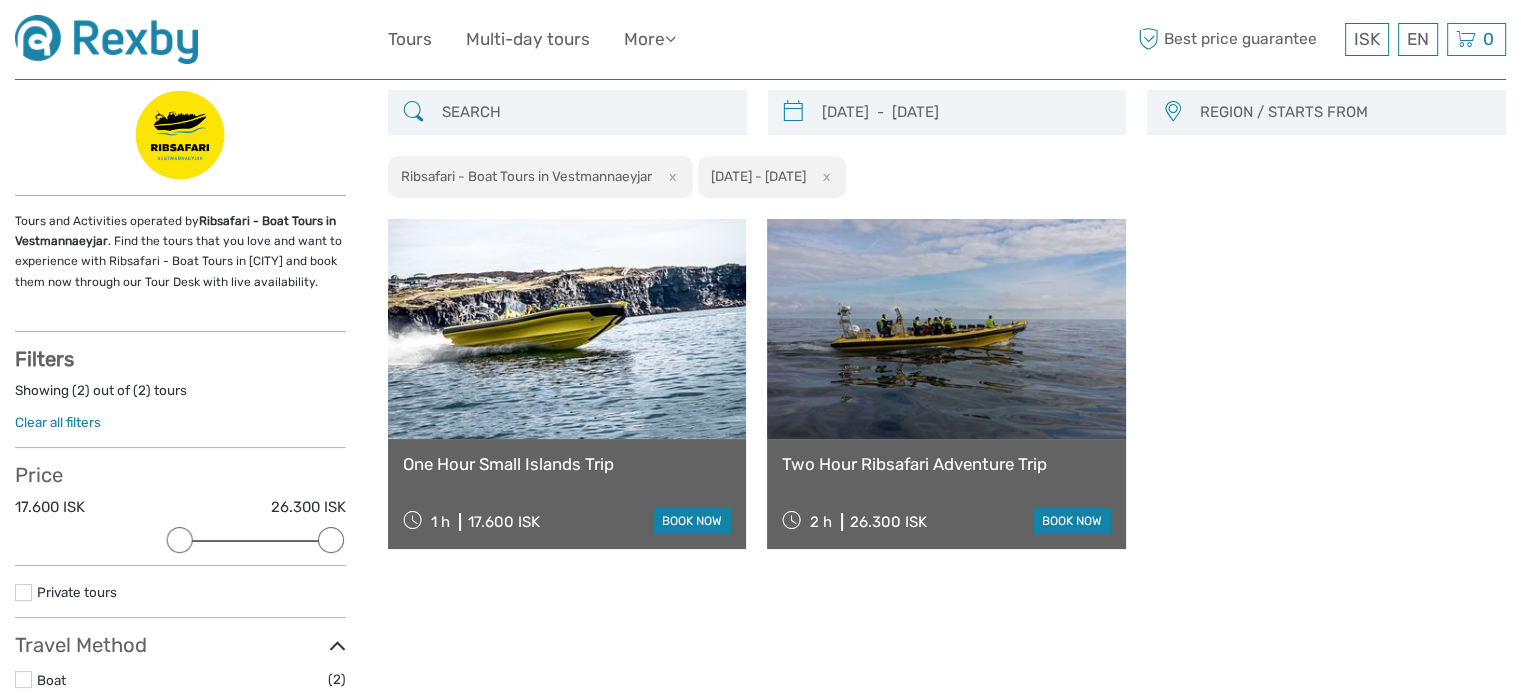 click at bounding box center (567, 329) 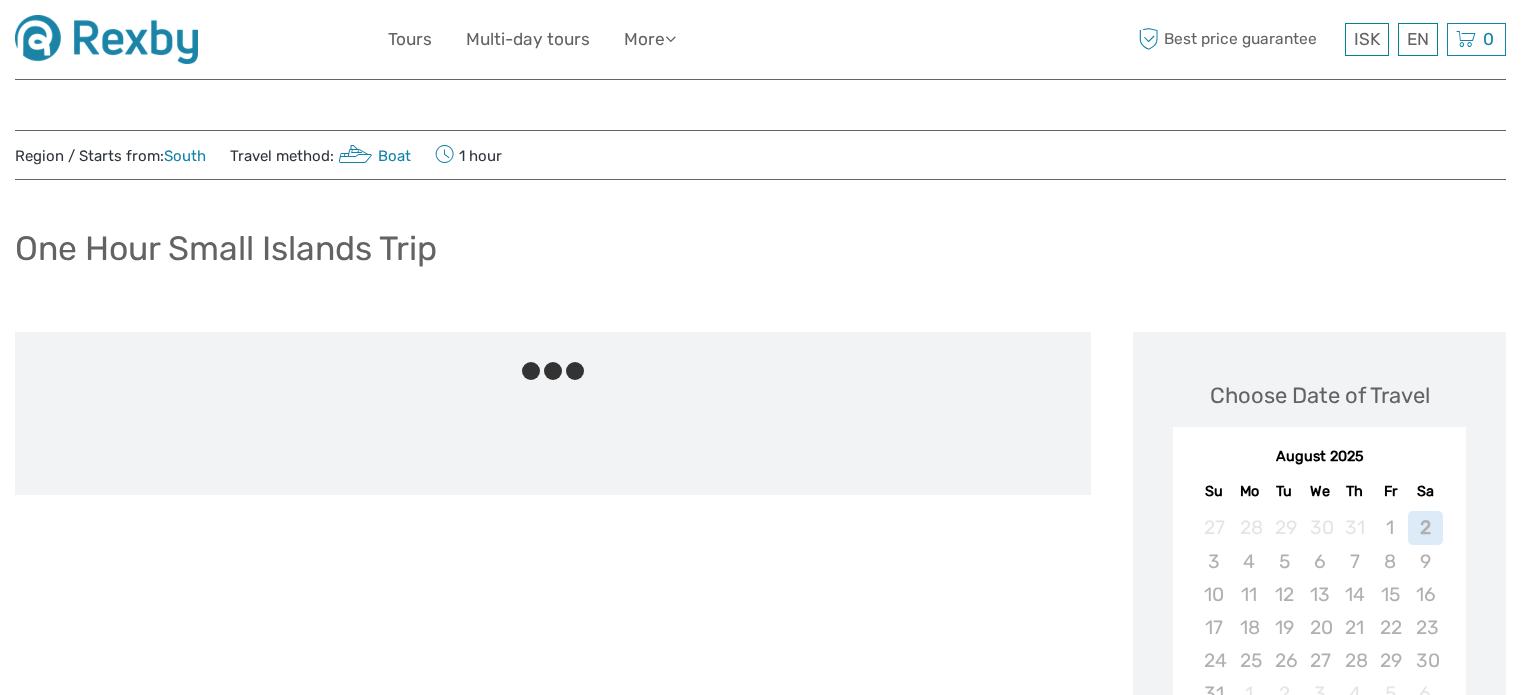 scroll, scrollTop: 0, scrollLeft: 0, axis: both 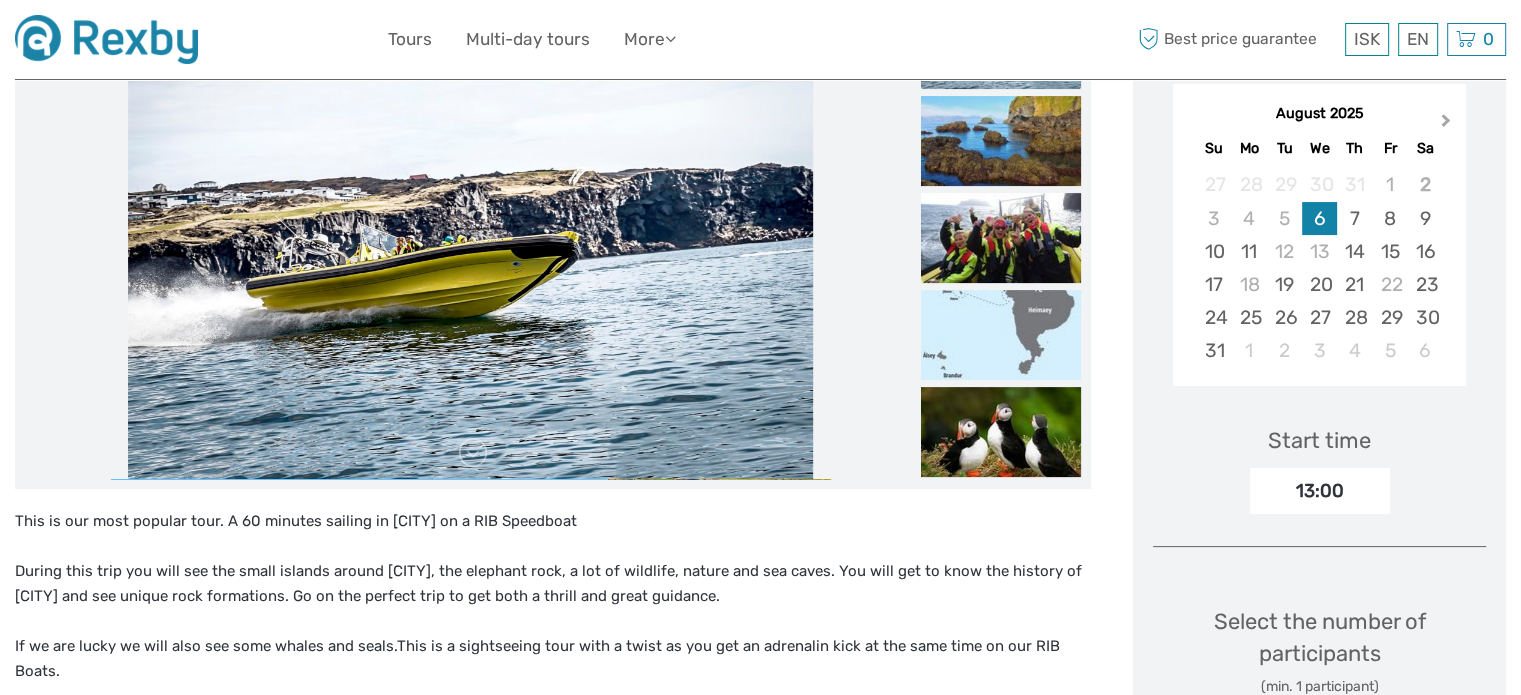 click on "Next Month" at bounding box center (1448, 125) 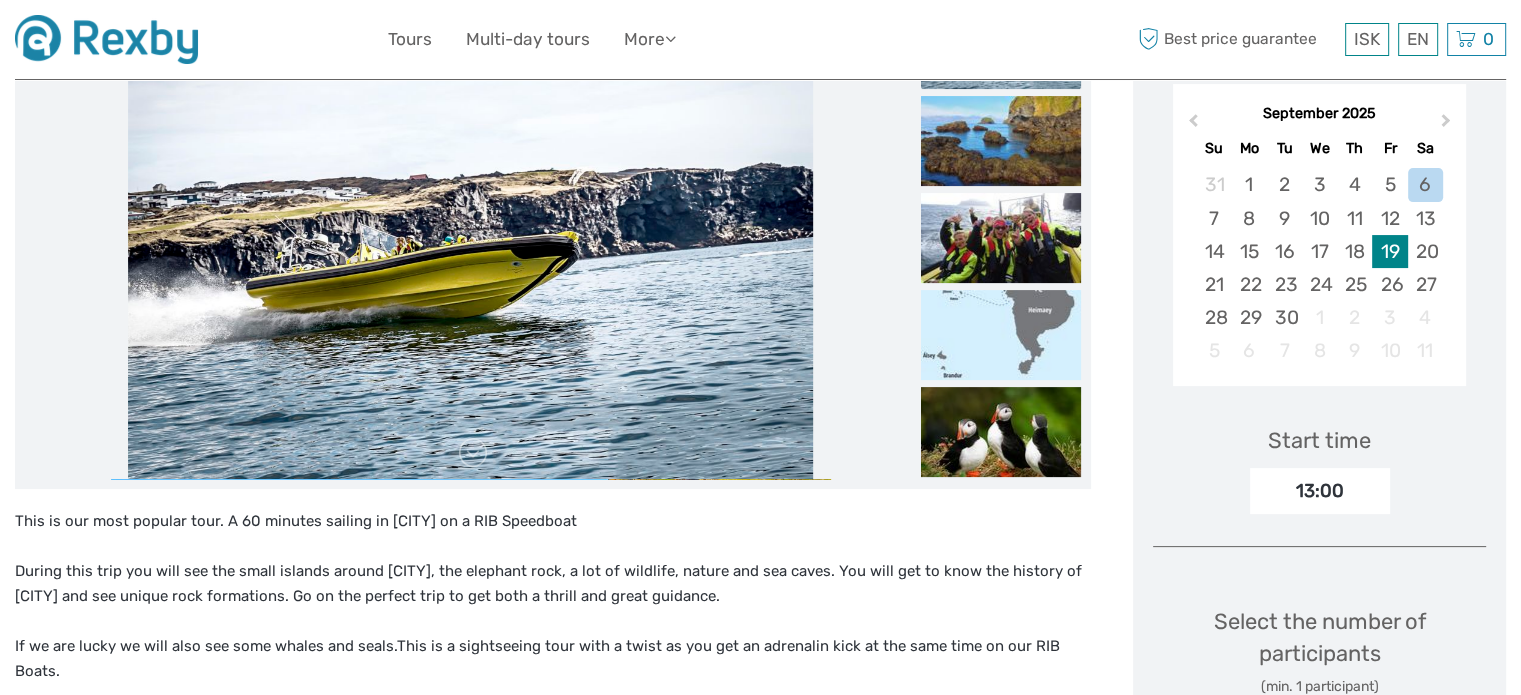 click on "19" at bounding box center [1389, 251] 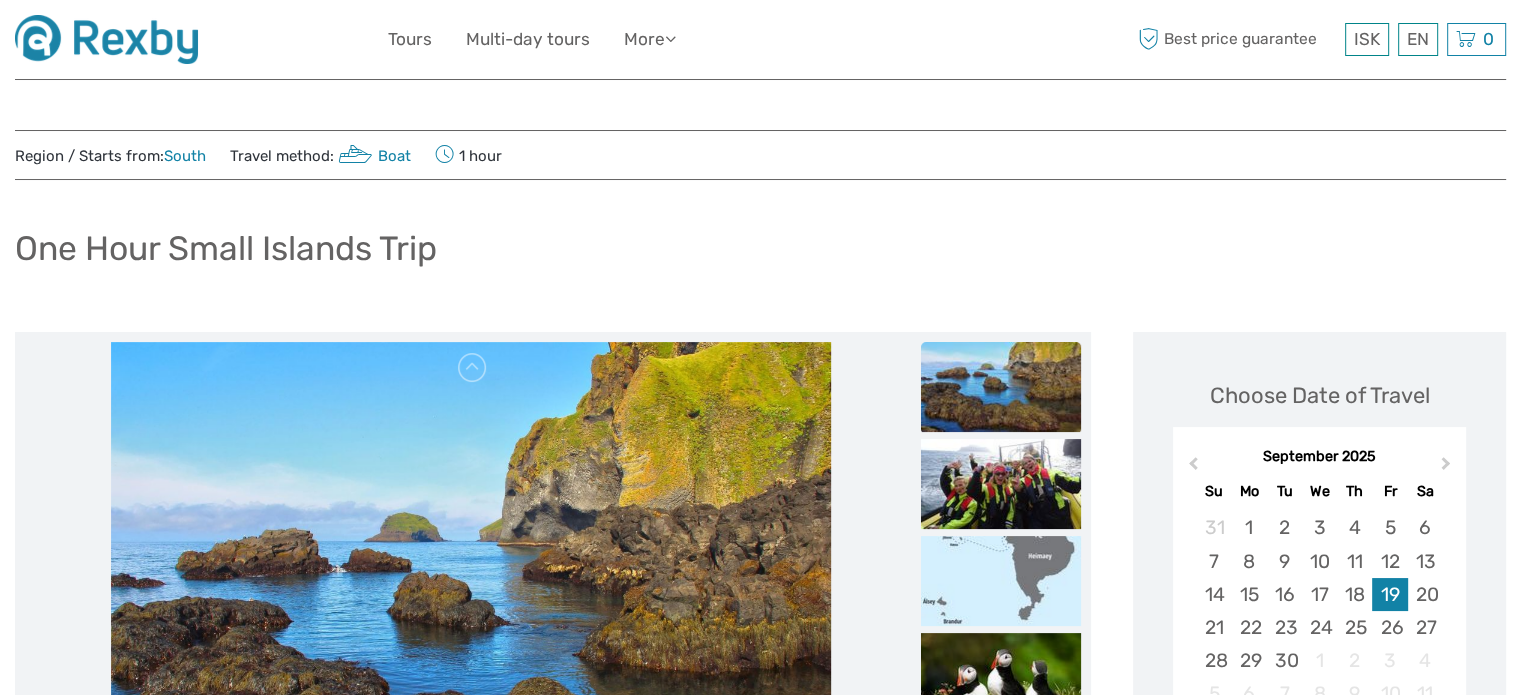 scroll, scrollTop: 0, scrollLeft: 0, axis: both 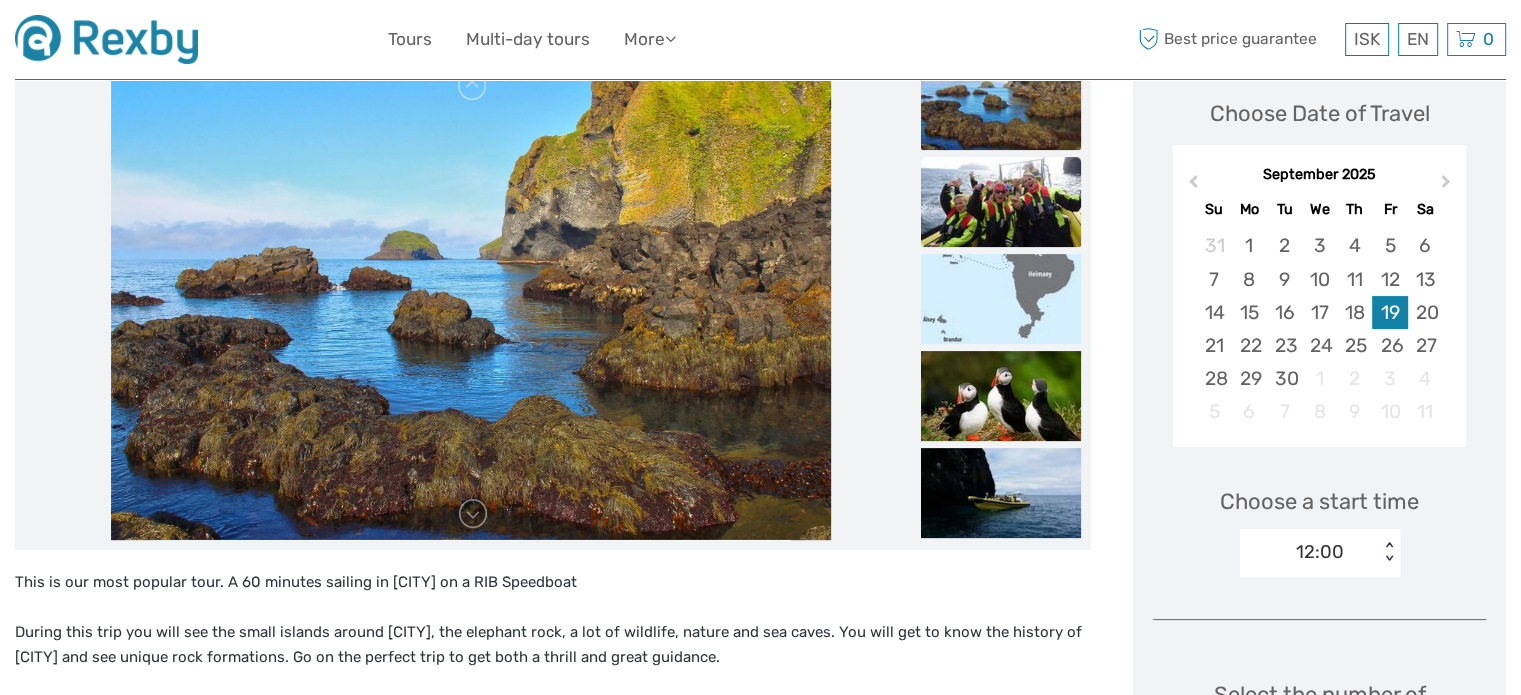 click at bounding box center (1001, 202) 